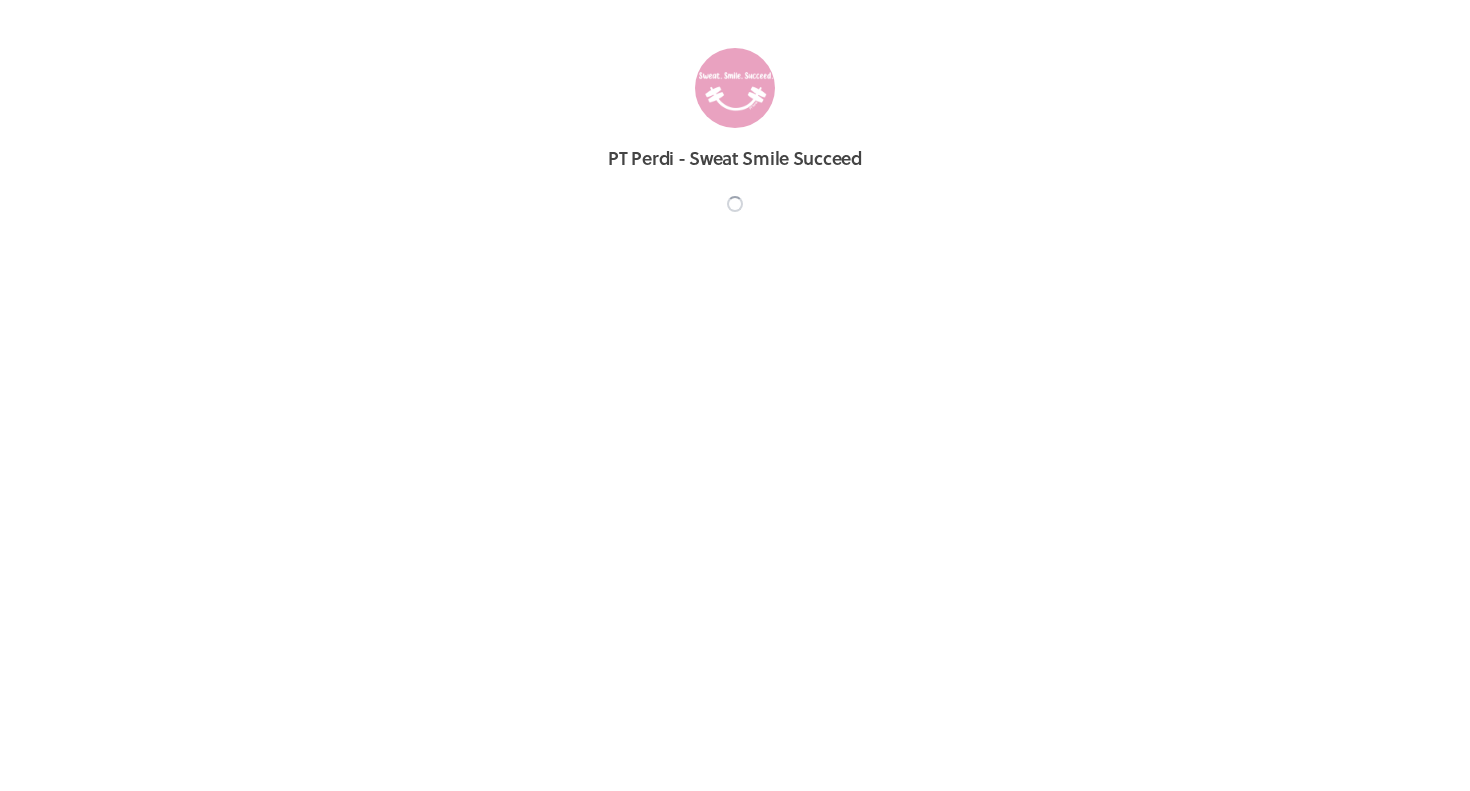 scroll, scrollTop: 0, scrollLeft: 0, axis: both 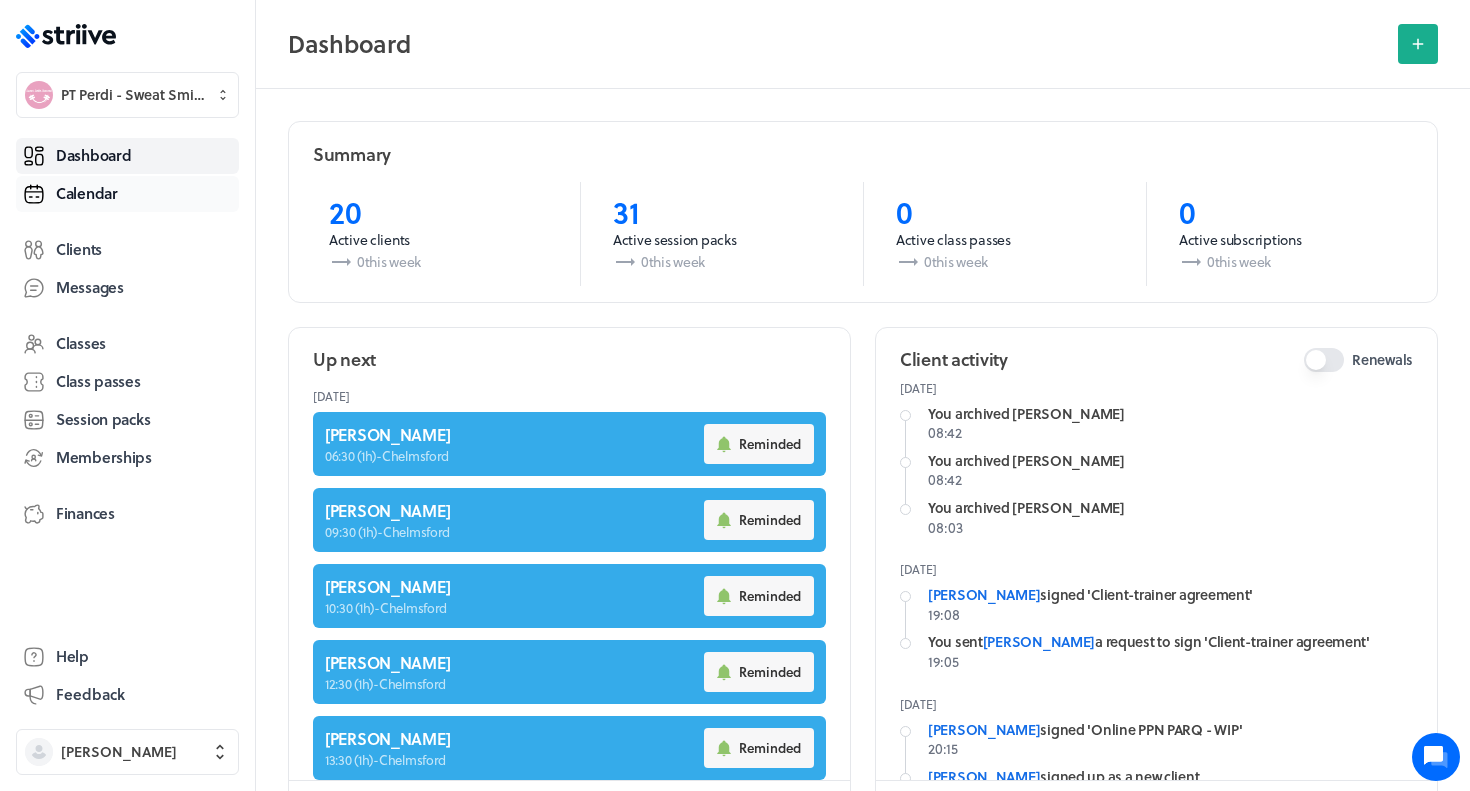 click on "Calendar" at bounding box center [127, 194] 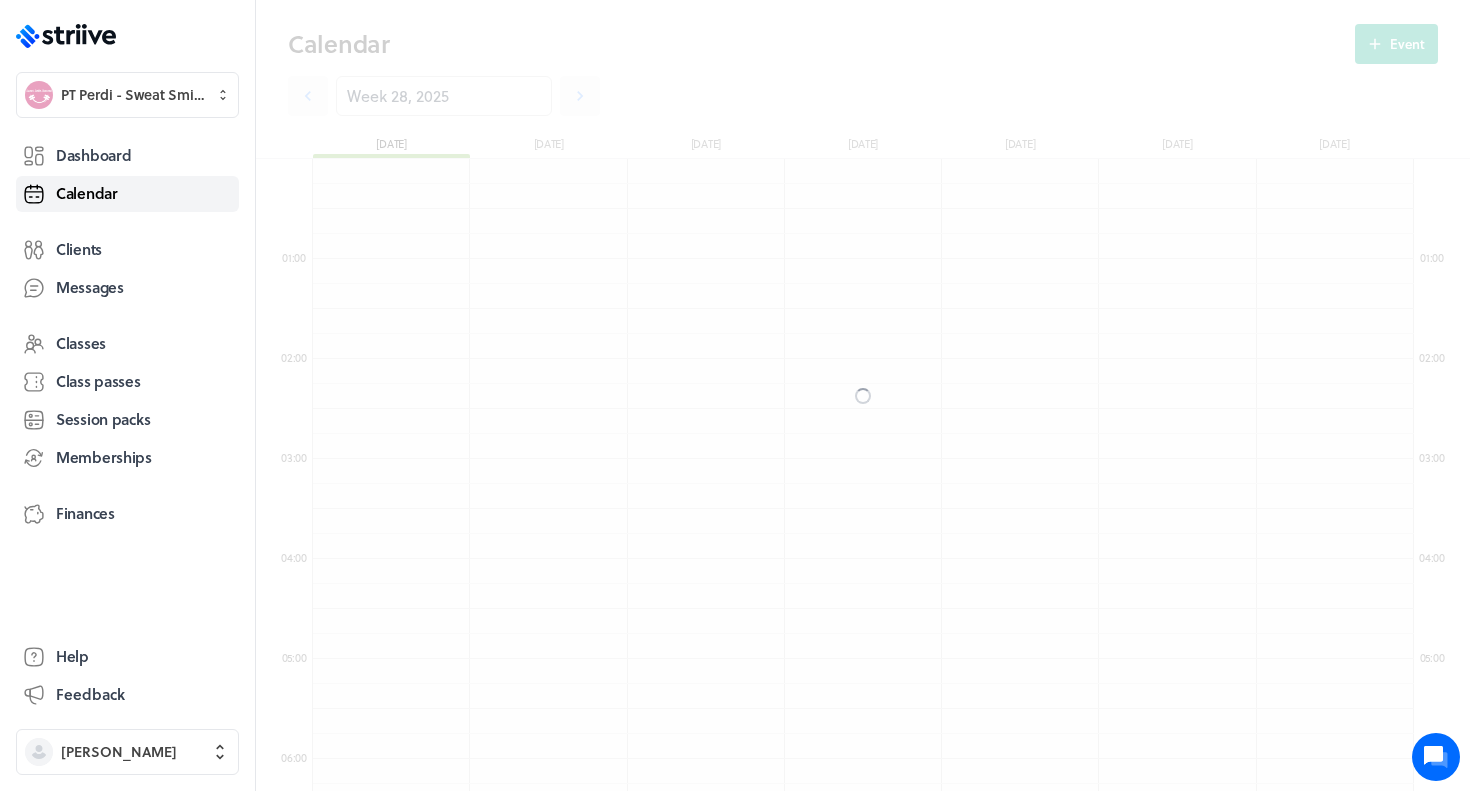 scroll, scrollTop: 550, scrollLeft: 0, axis: vertical 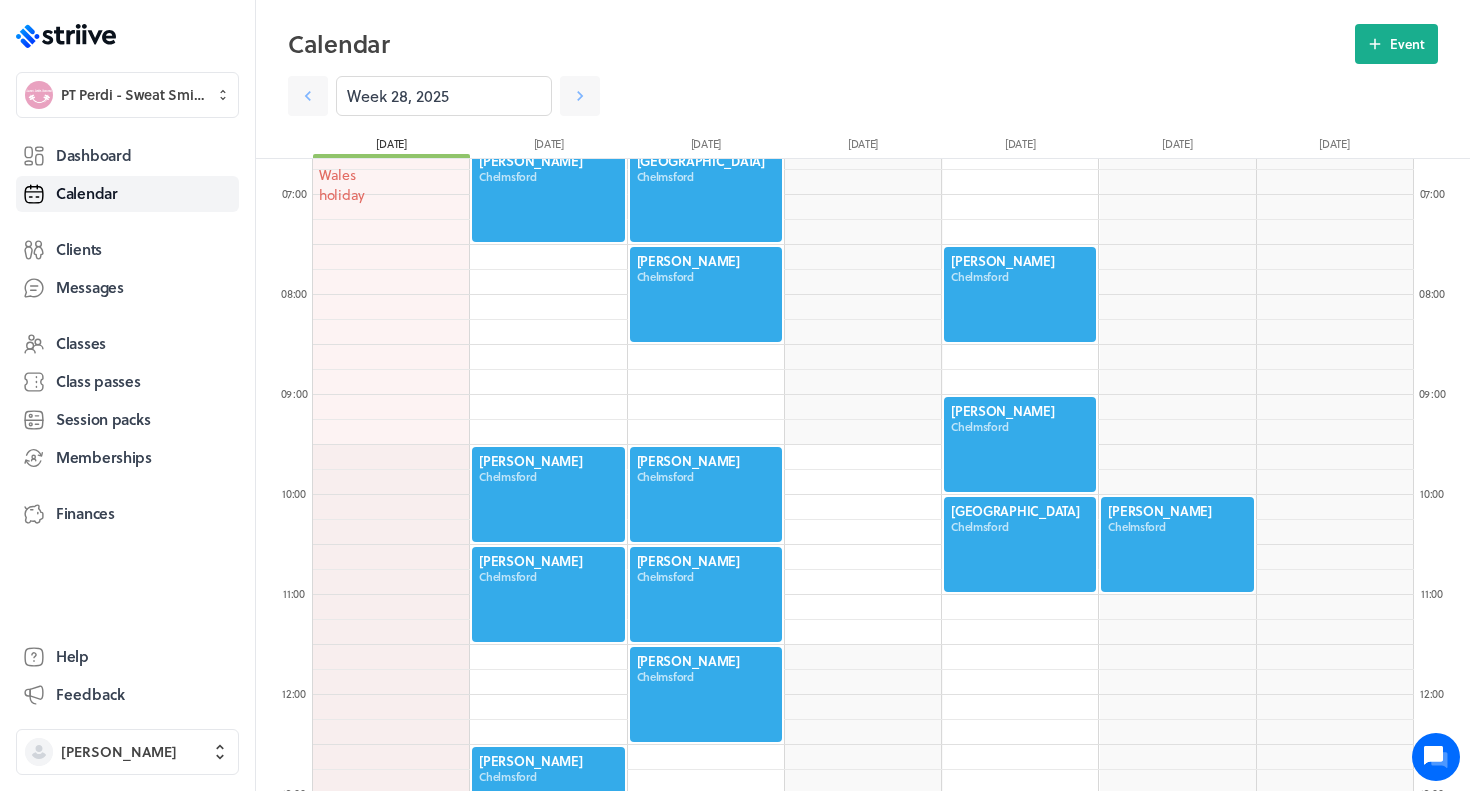 click 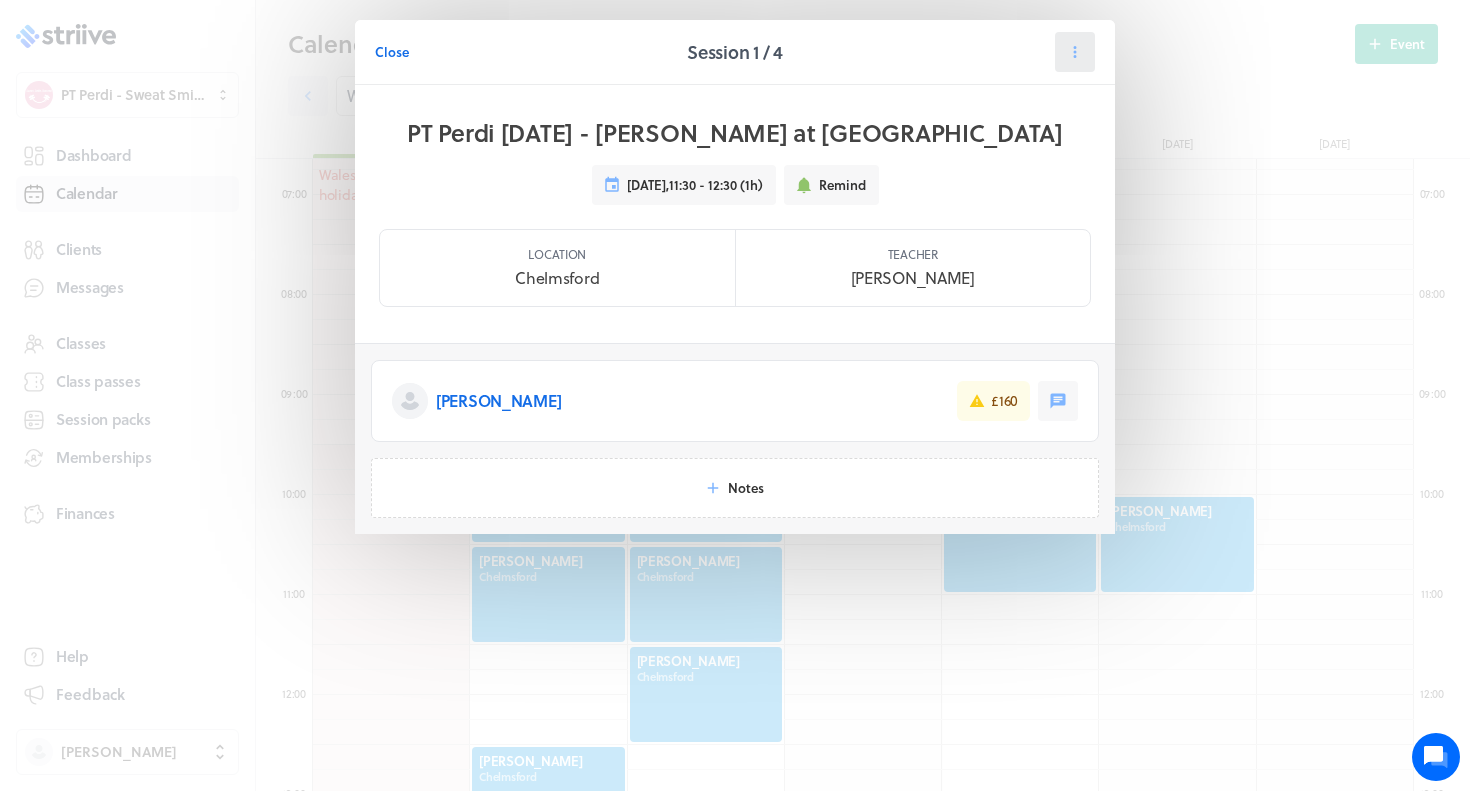 click 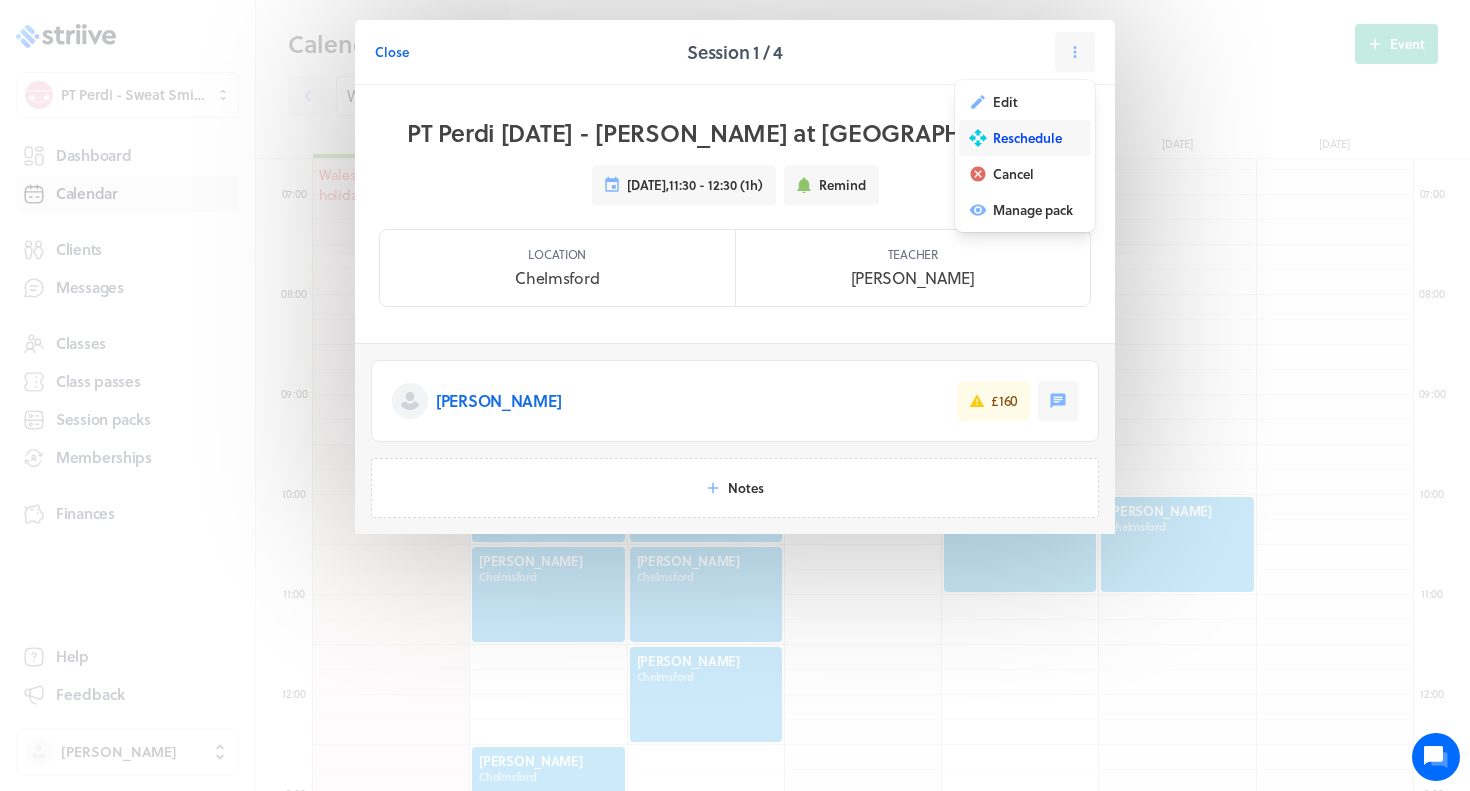 click on "Reschedule" at bounding box center (1025, 138) 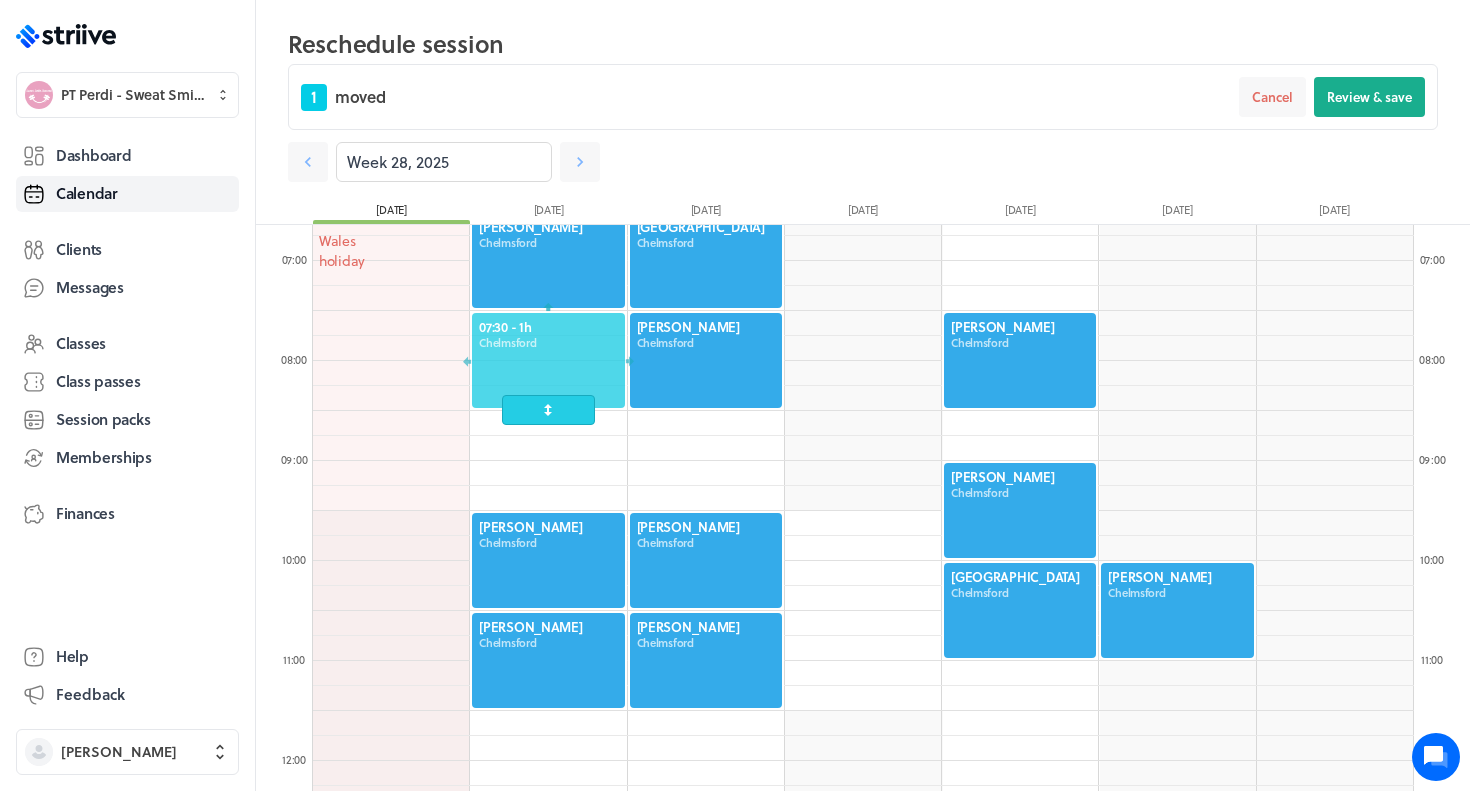 drag, startPoint x: 718, startPoint y: 741, endPoint x: 575, endPoint y: 353, distance: 413.513 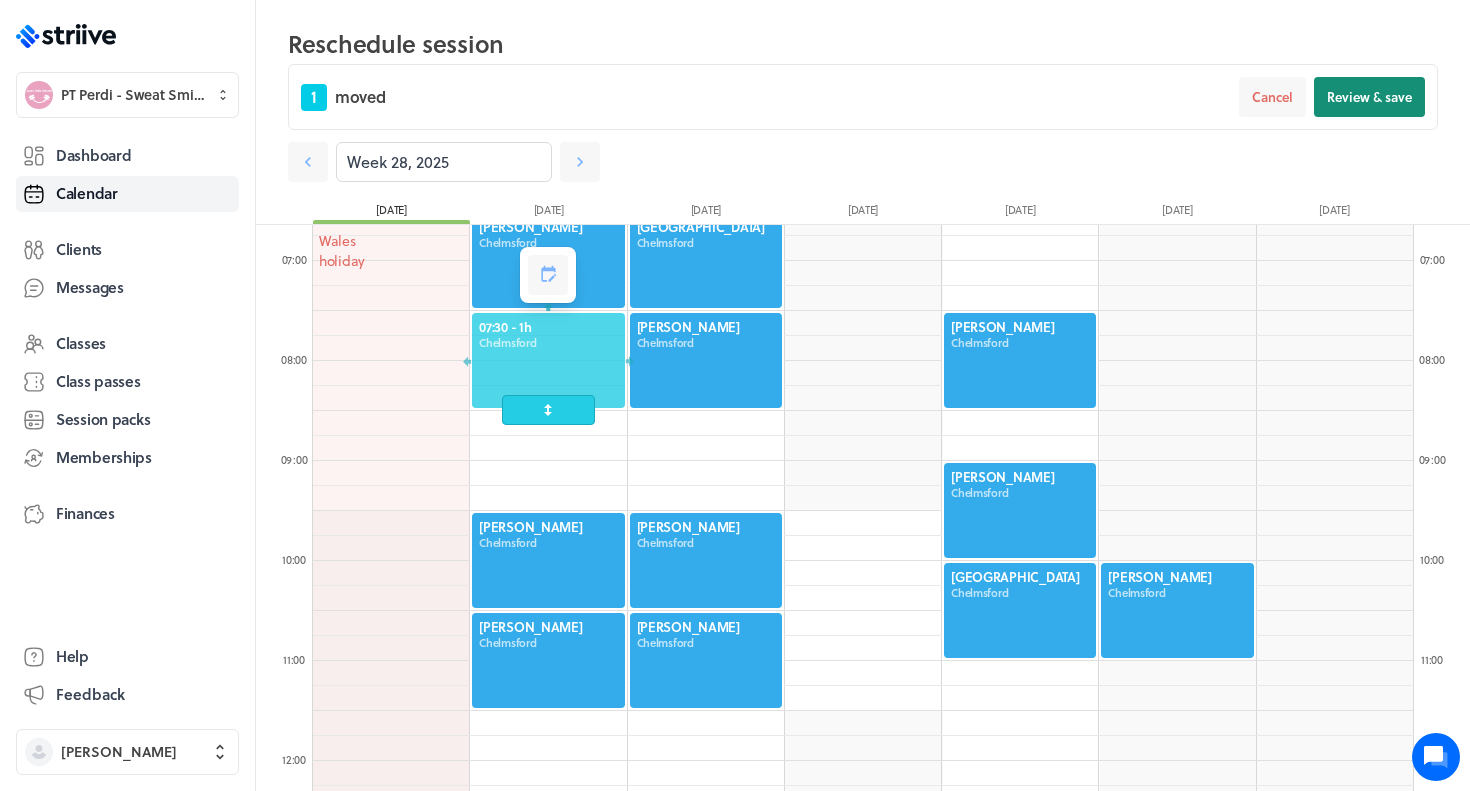 click on "Review & save" at bounding box center [1369, 97] 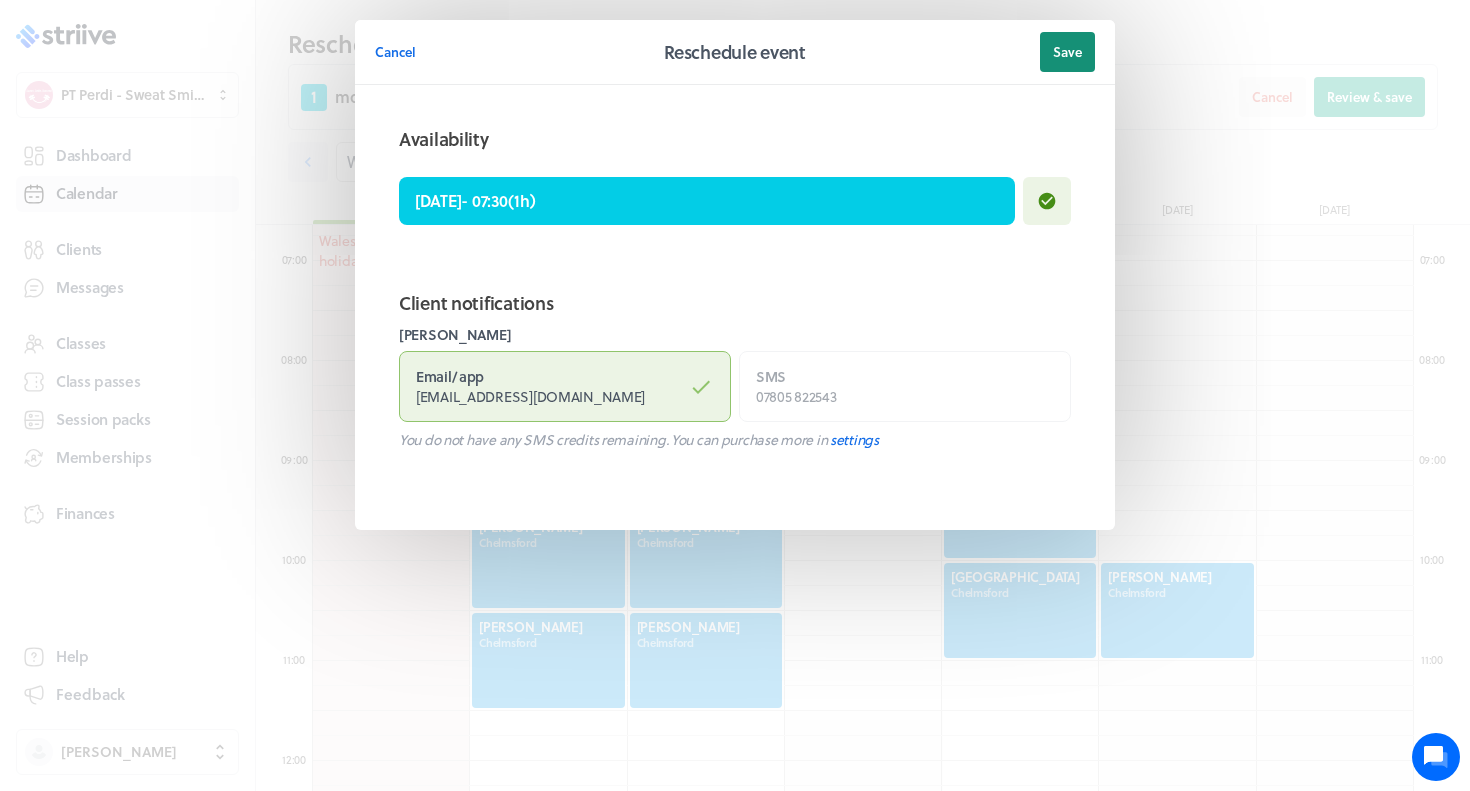 click on "Save" at bounding box center (1067, 52) 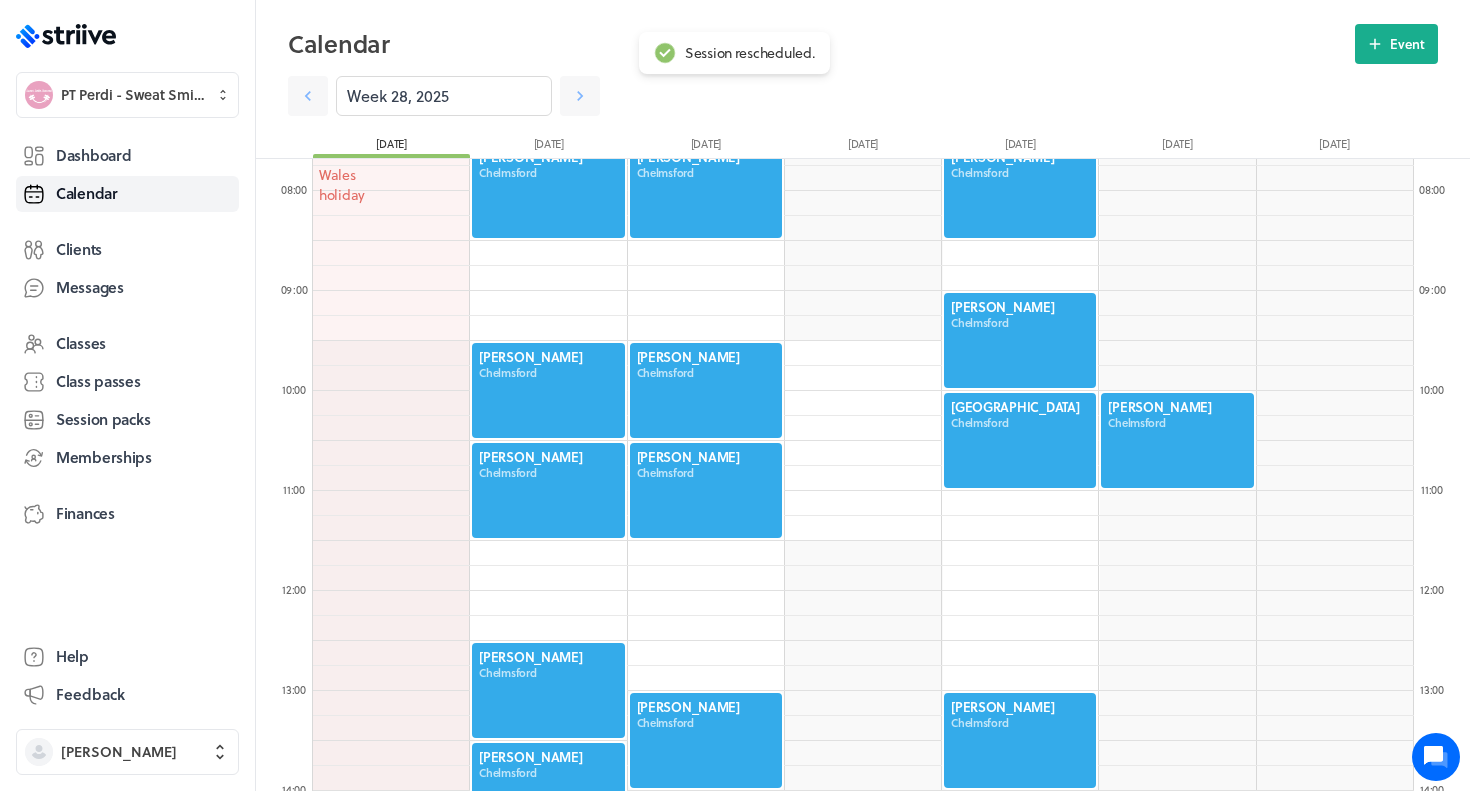 scroll, scrollTop: 805, scrollLeft: 0, axis: vertical 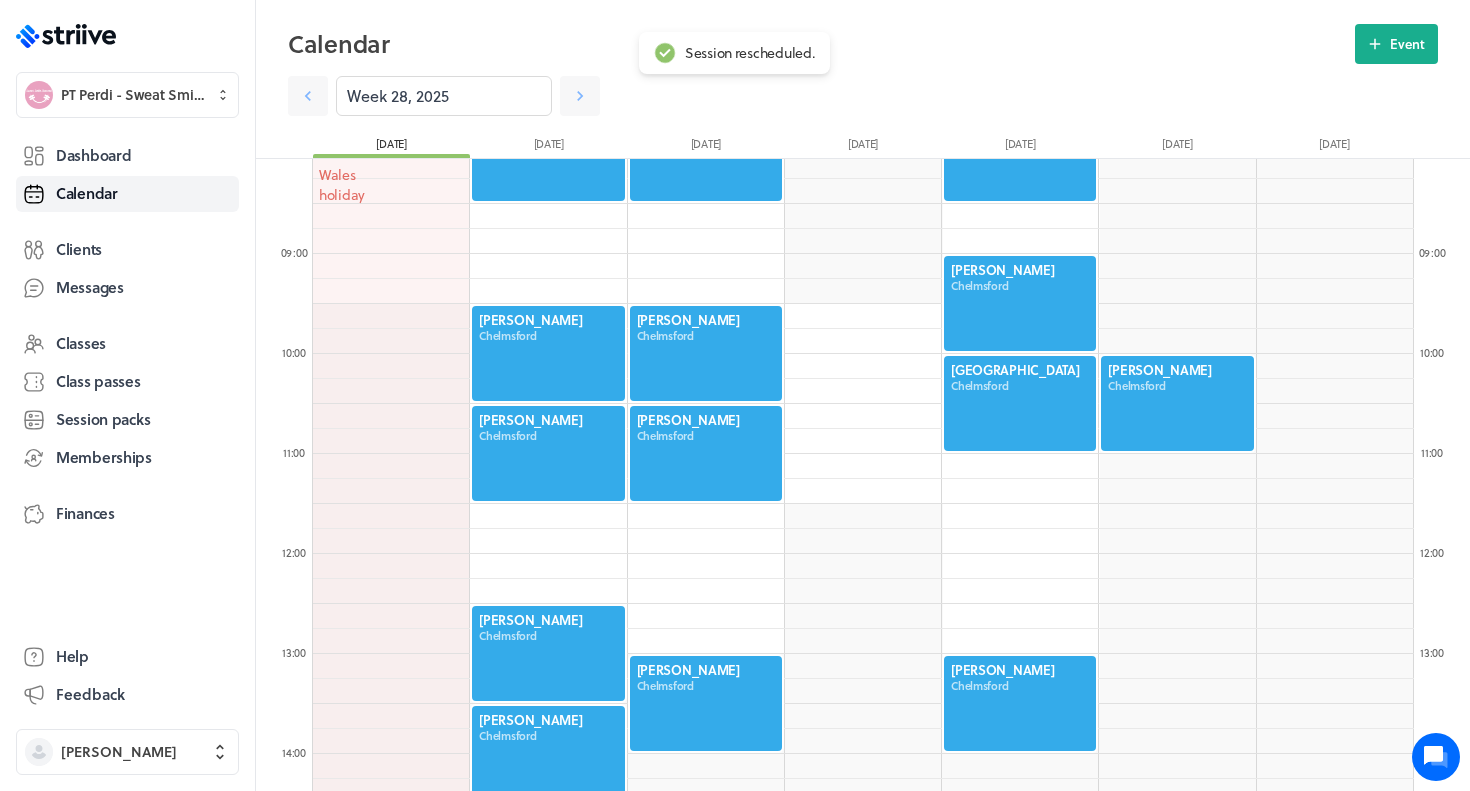 click 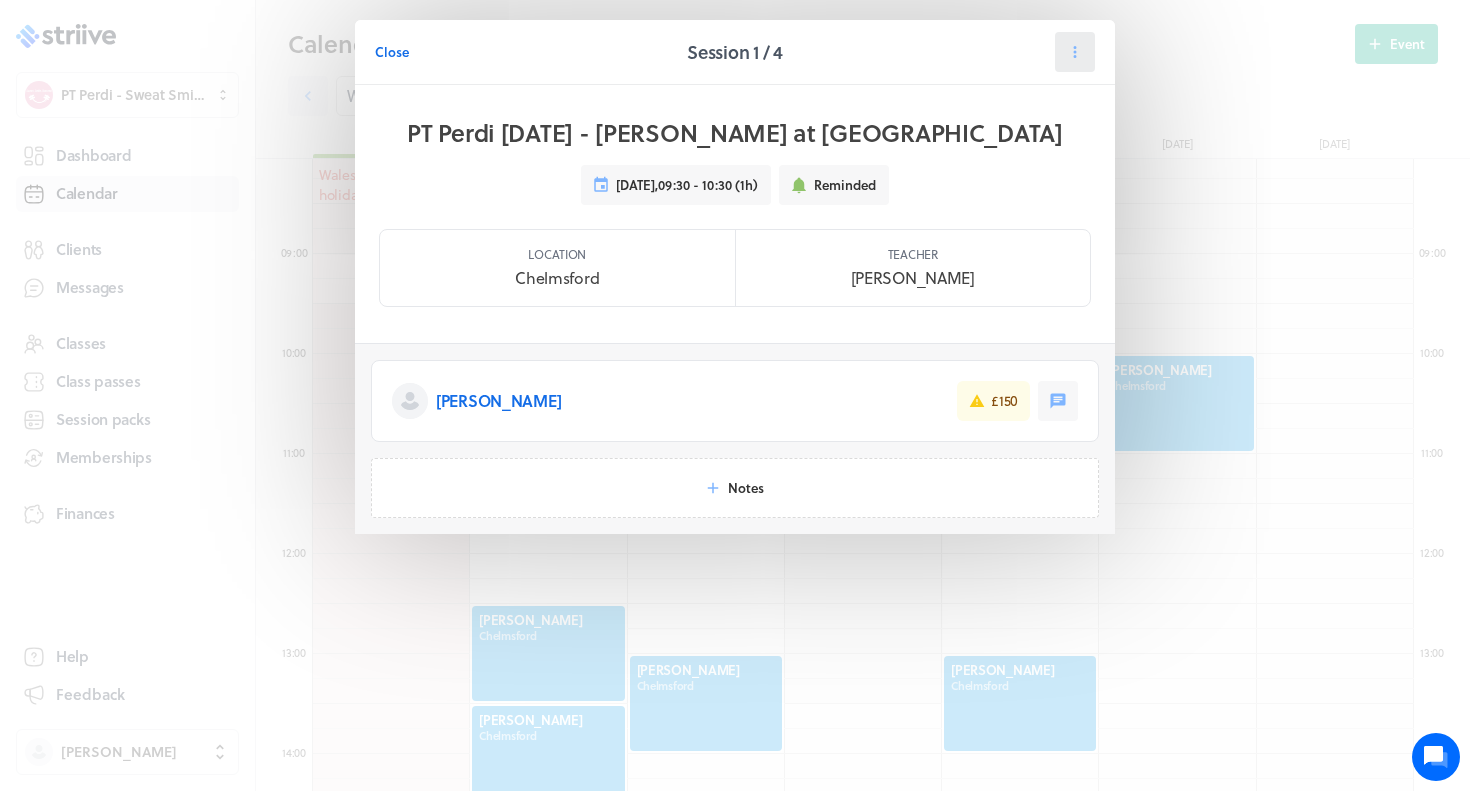 click at bounding box center [1075, 52] 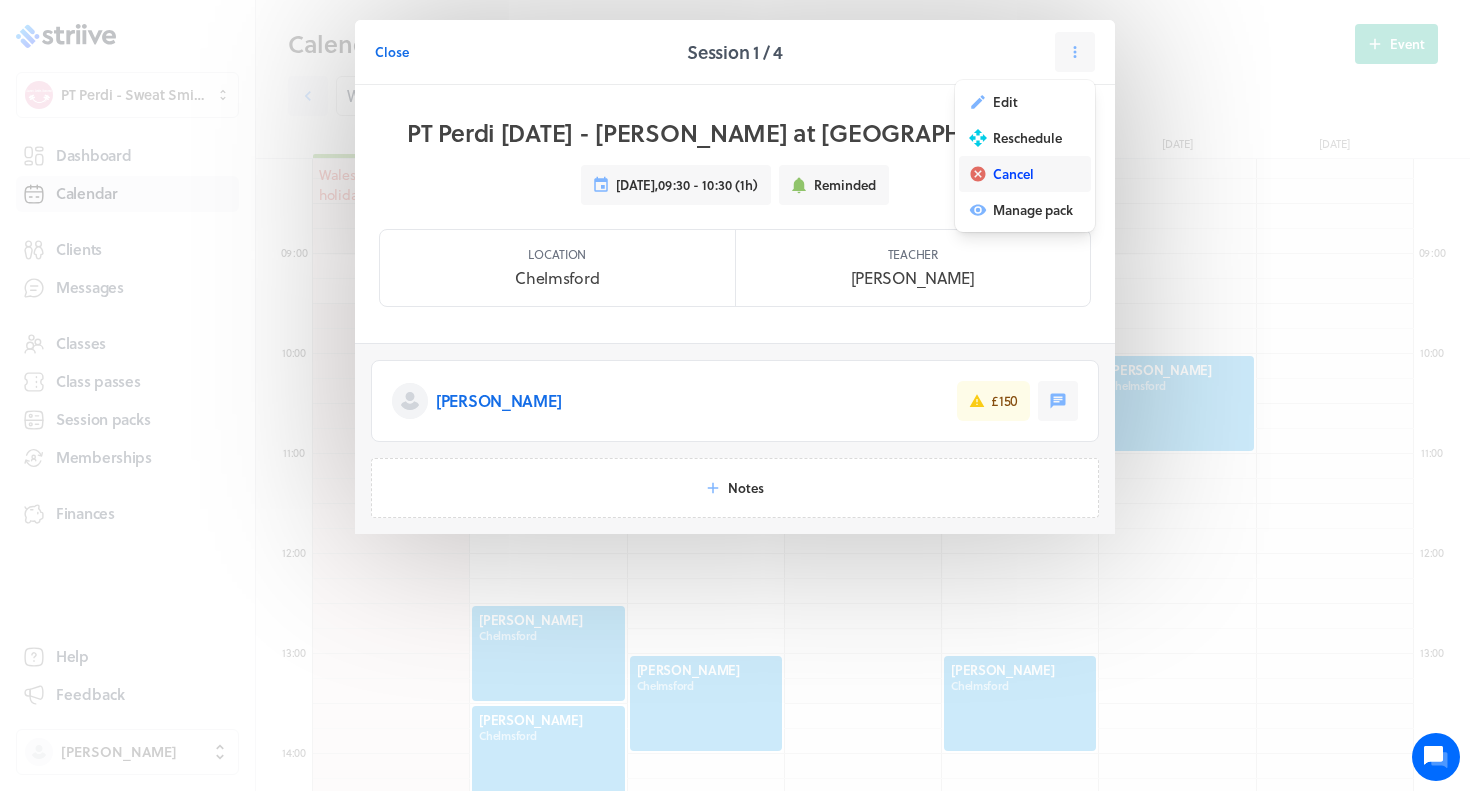 click on "Cancel" at bounding box center (1025, 174) 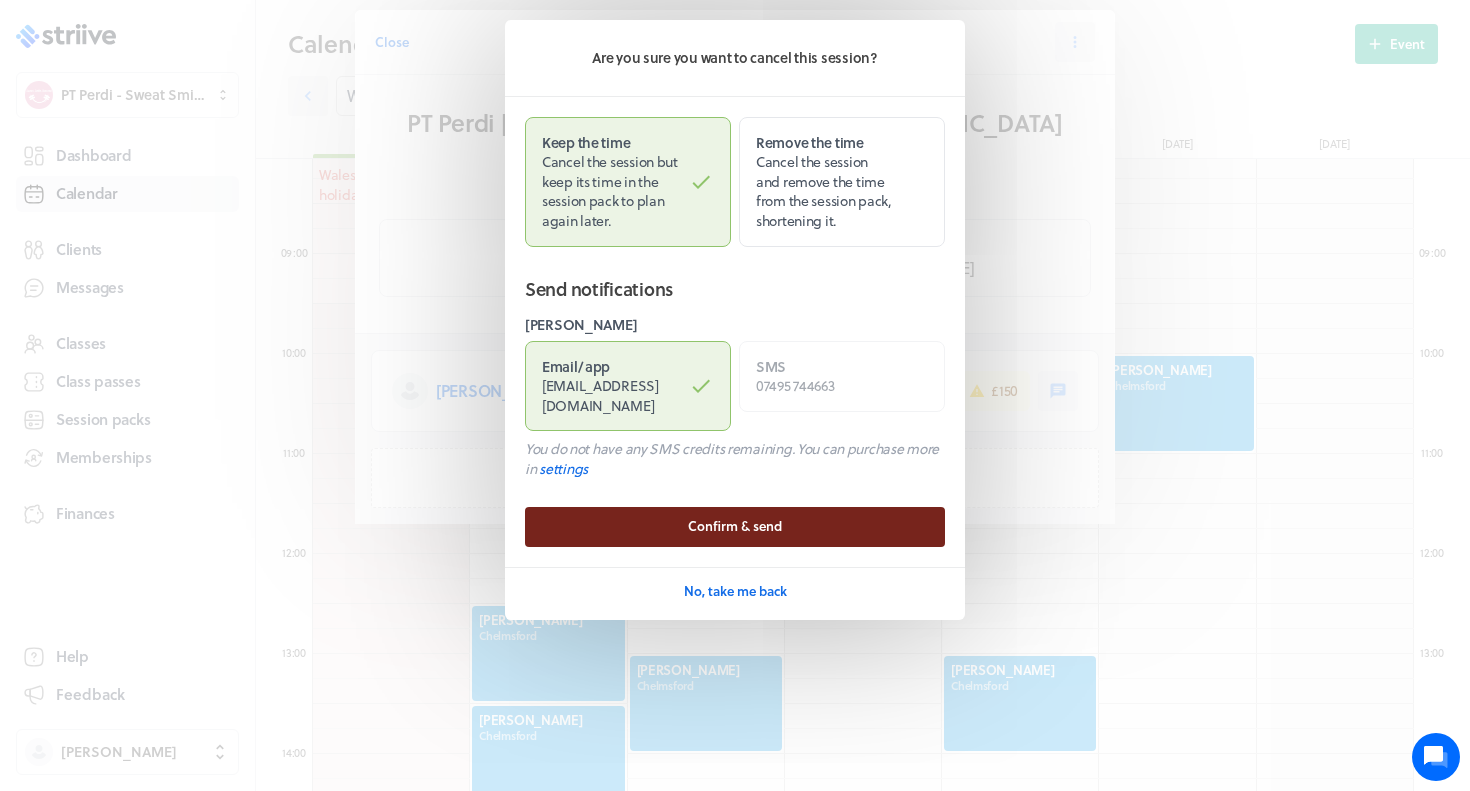 click on "Confirm & send" at bounding box center (735, 527) 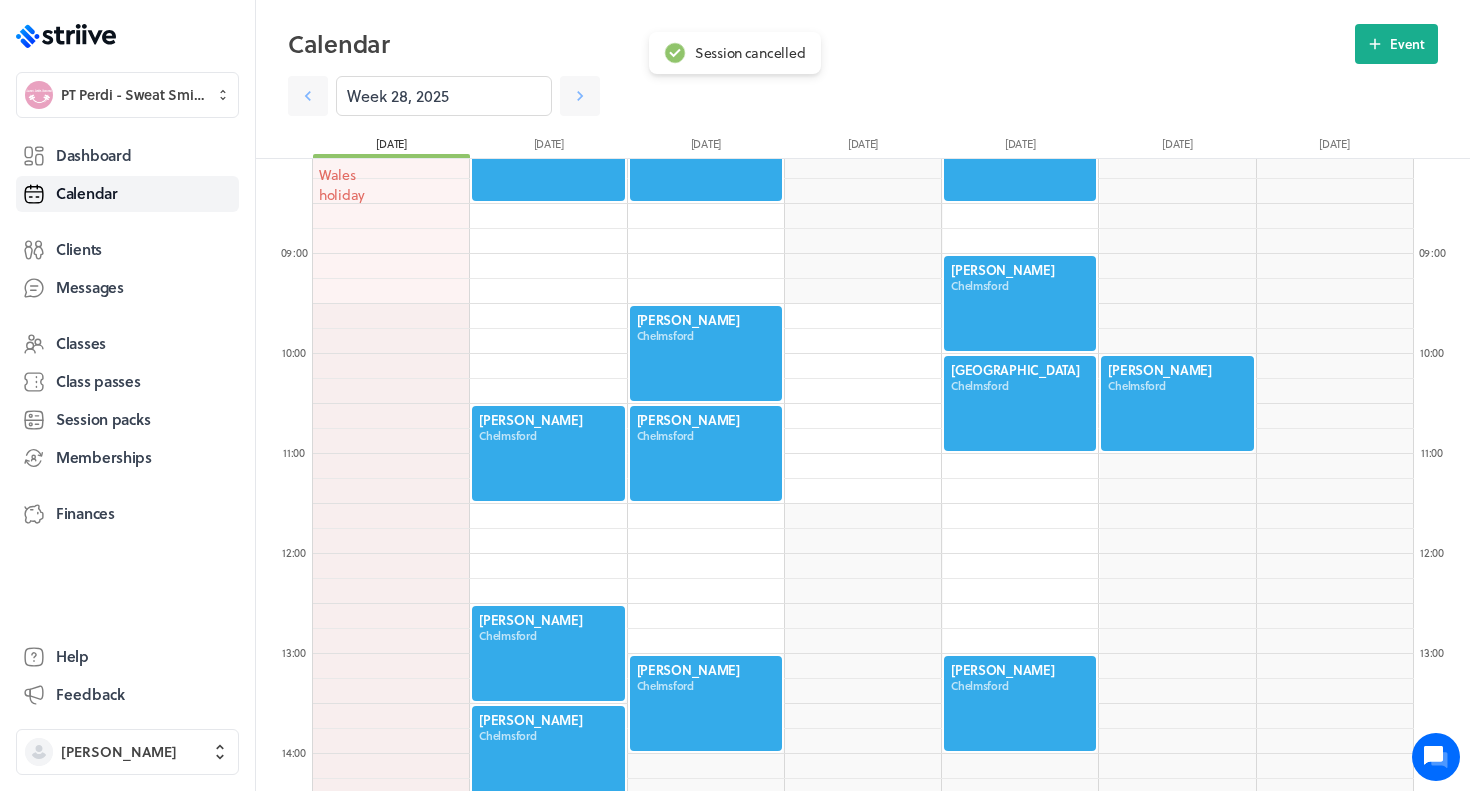 click 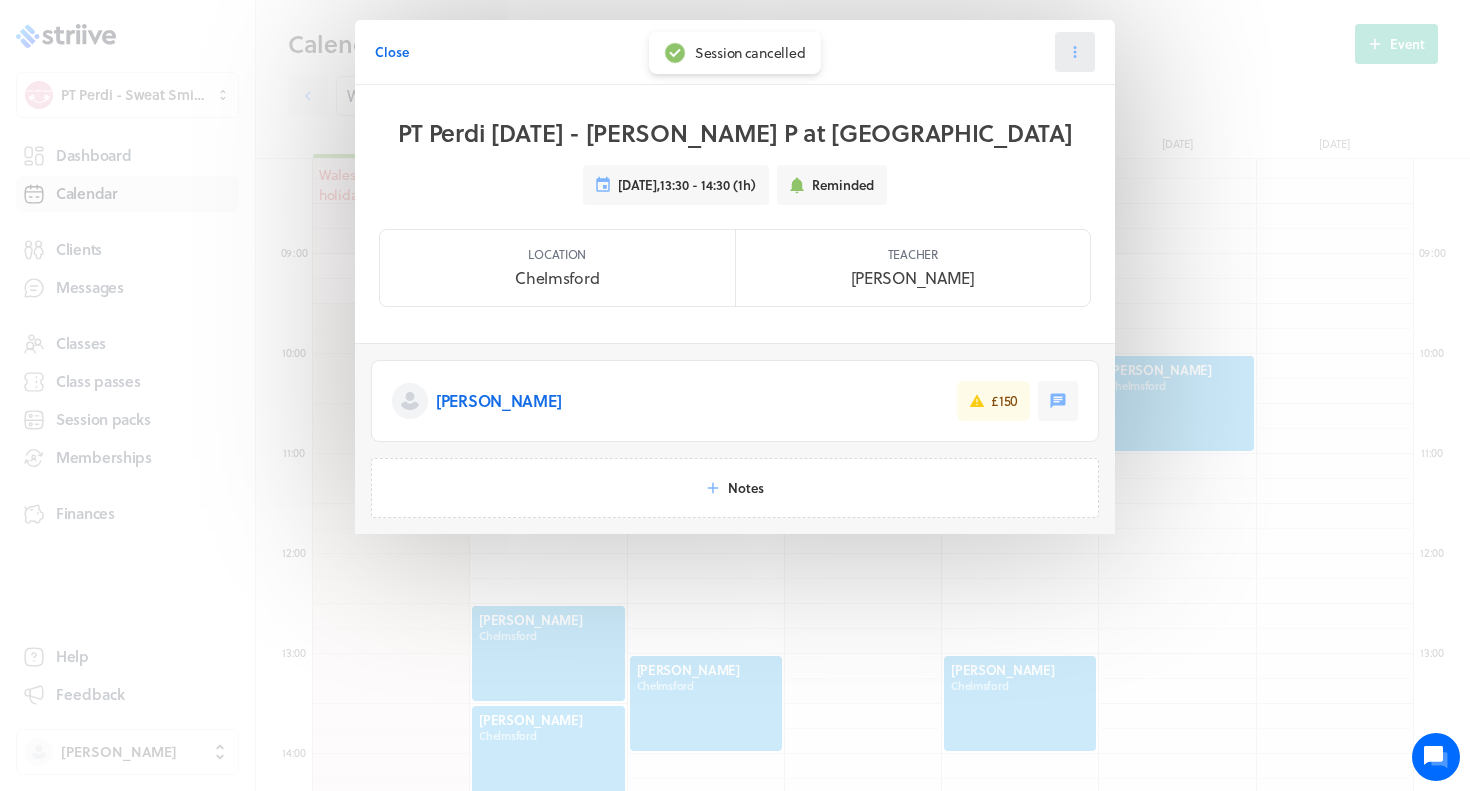 click at bounding box center (1075, 52) 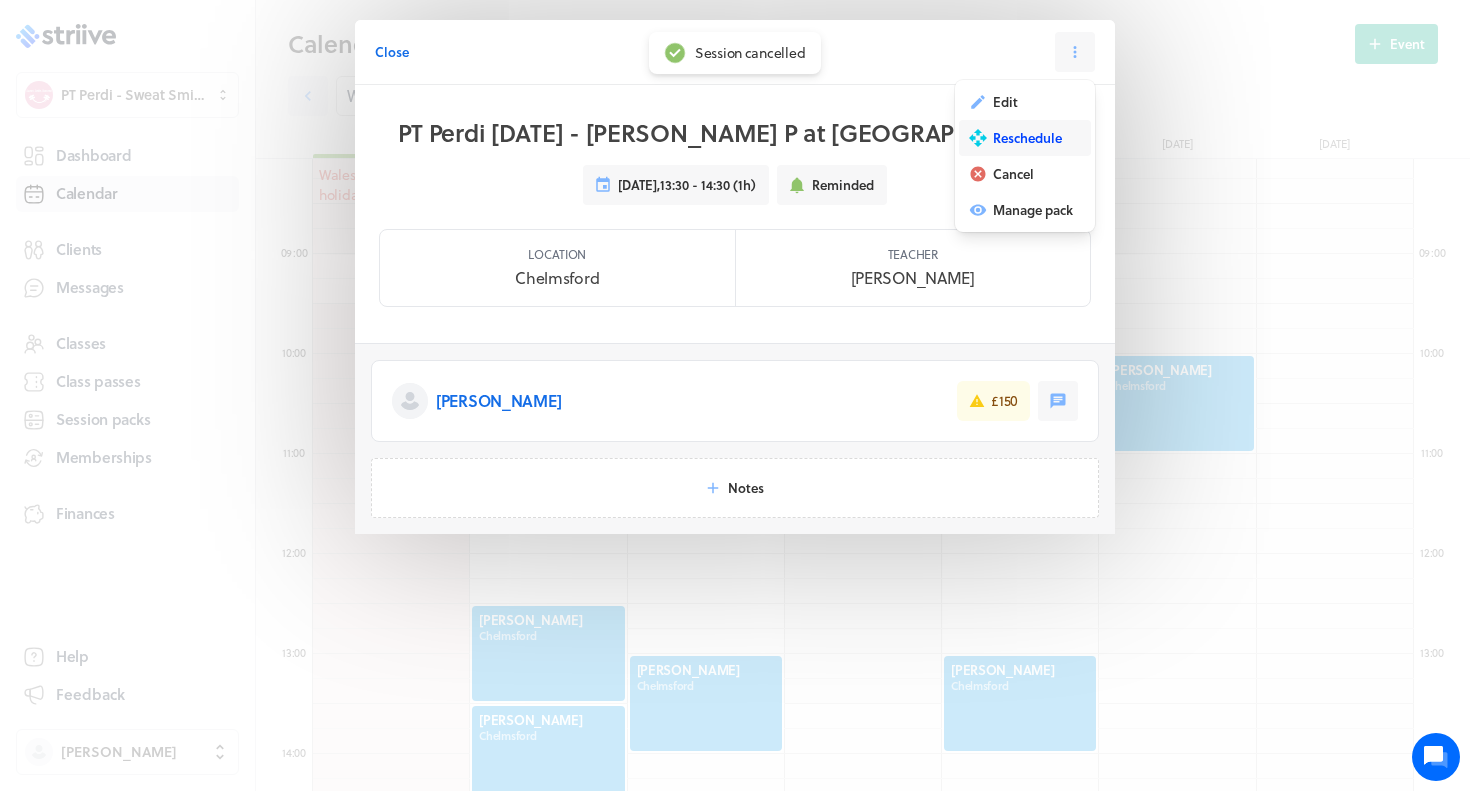 click on "Reschedule" at bounding box center (1027, 138) 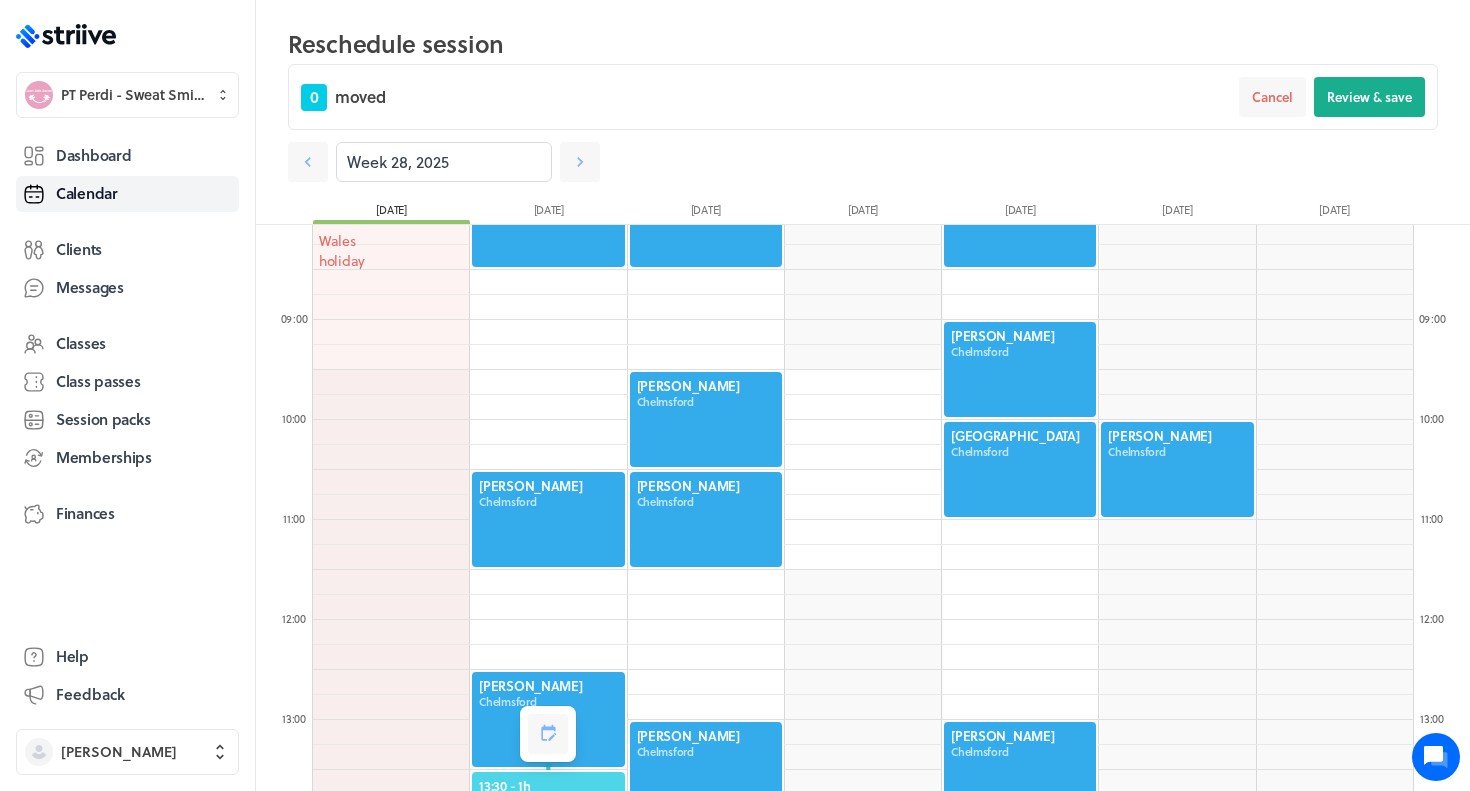scroll, scrollTop: 873, scrollLeft: 0, axis: vertical 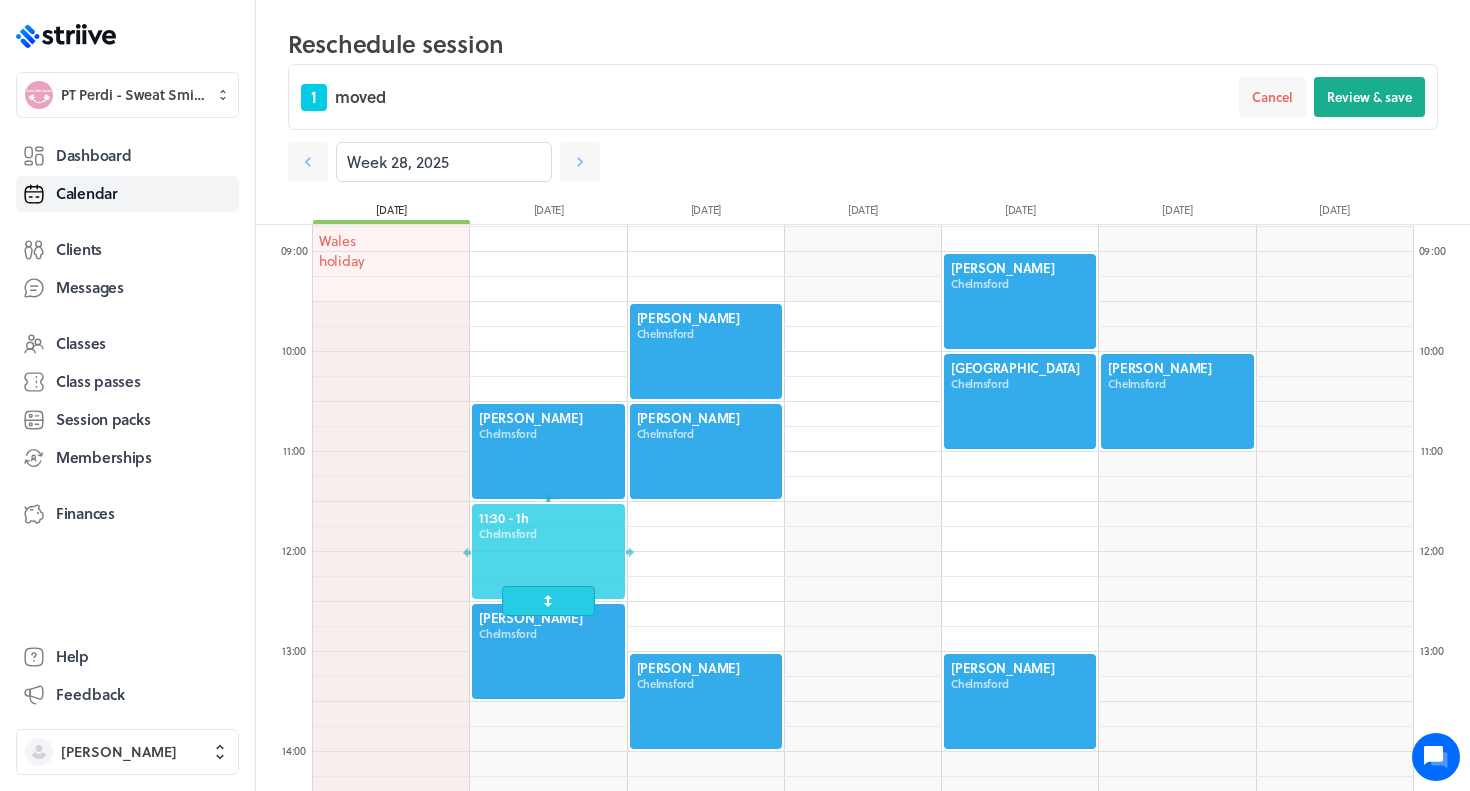 drag, startPoint x: 547, startPoint y: 748, endPoint x: 554, endPoint y: 555, distance: 193.1269 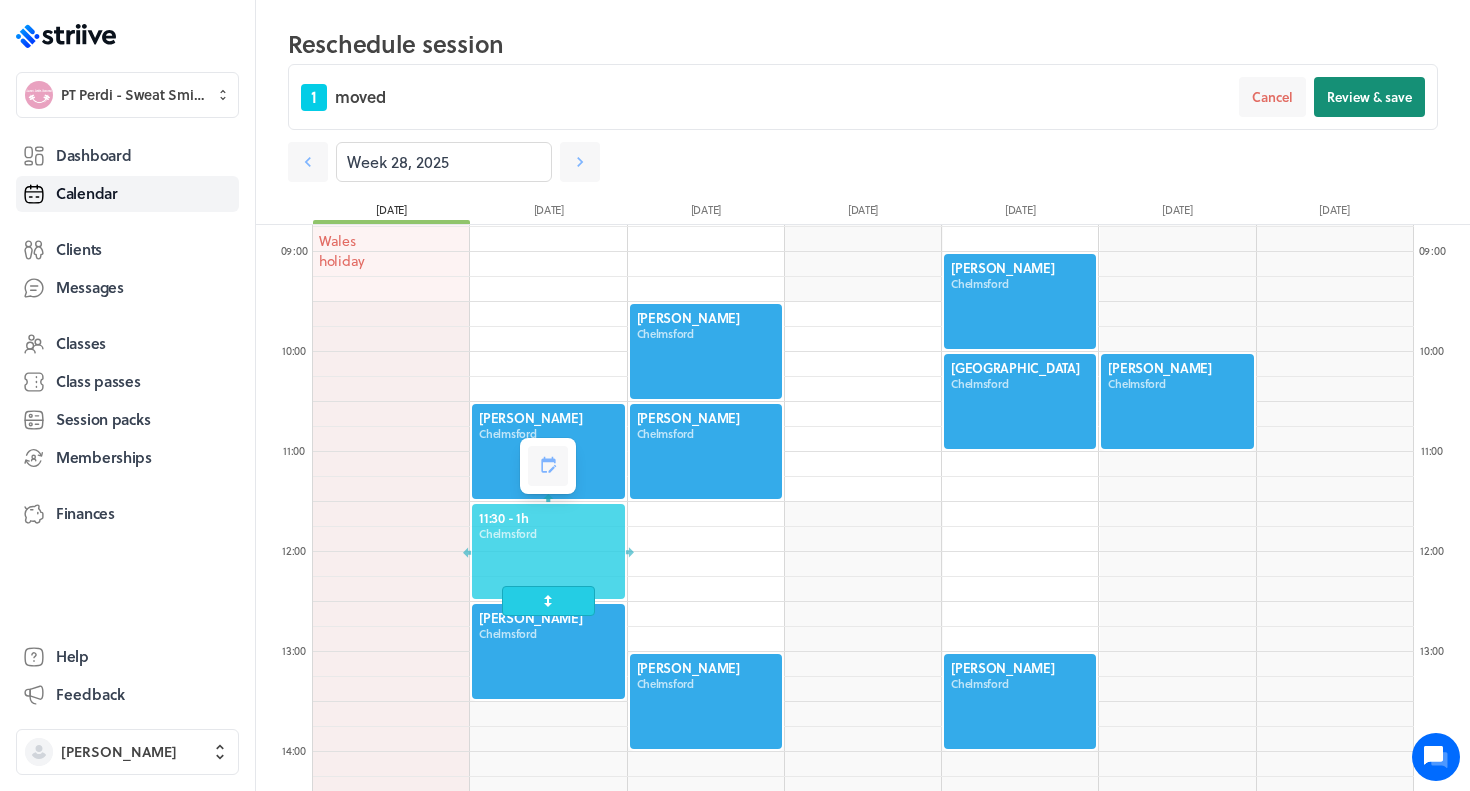 click on "Review & save" at bounding box center (1369, 97) 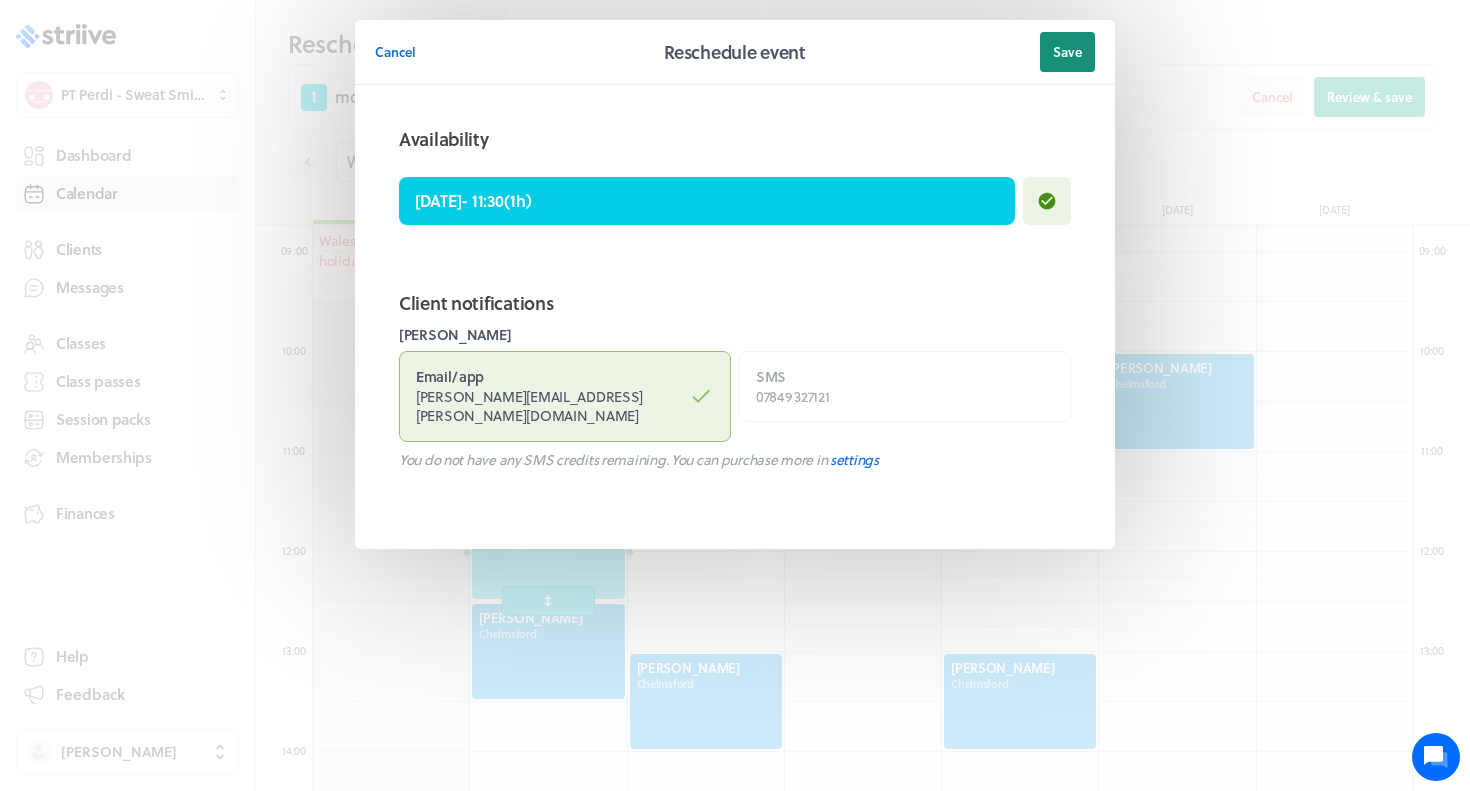 click on "Save" at bounding box center (1067, 52) 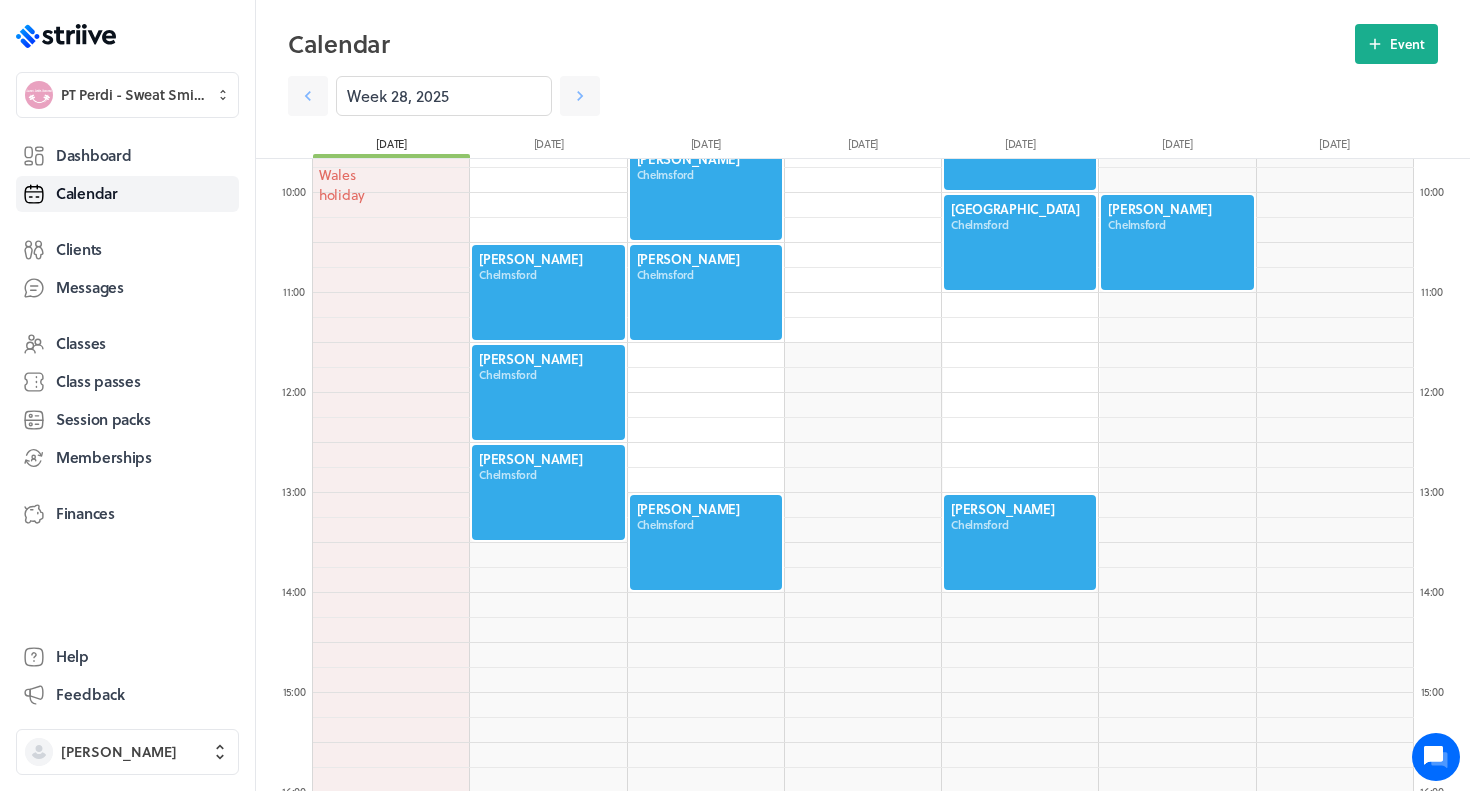 scroll, scrollTop: 943, scrollLeft: 0, axis: vertical 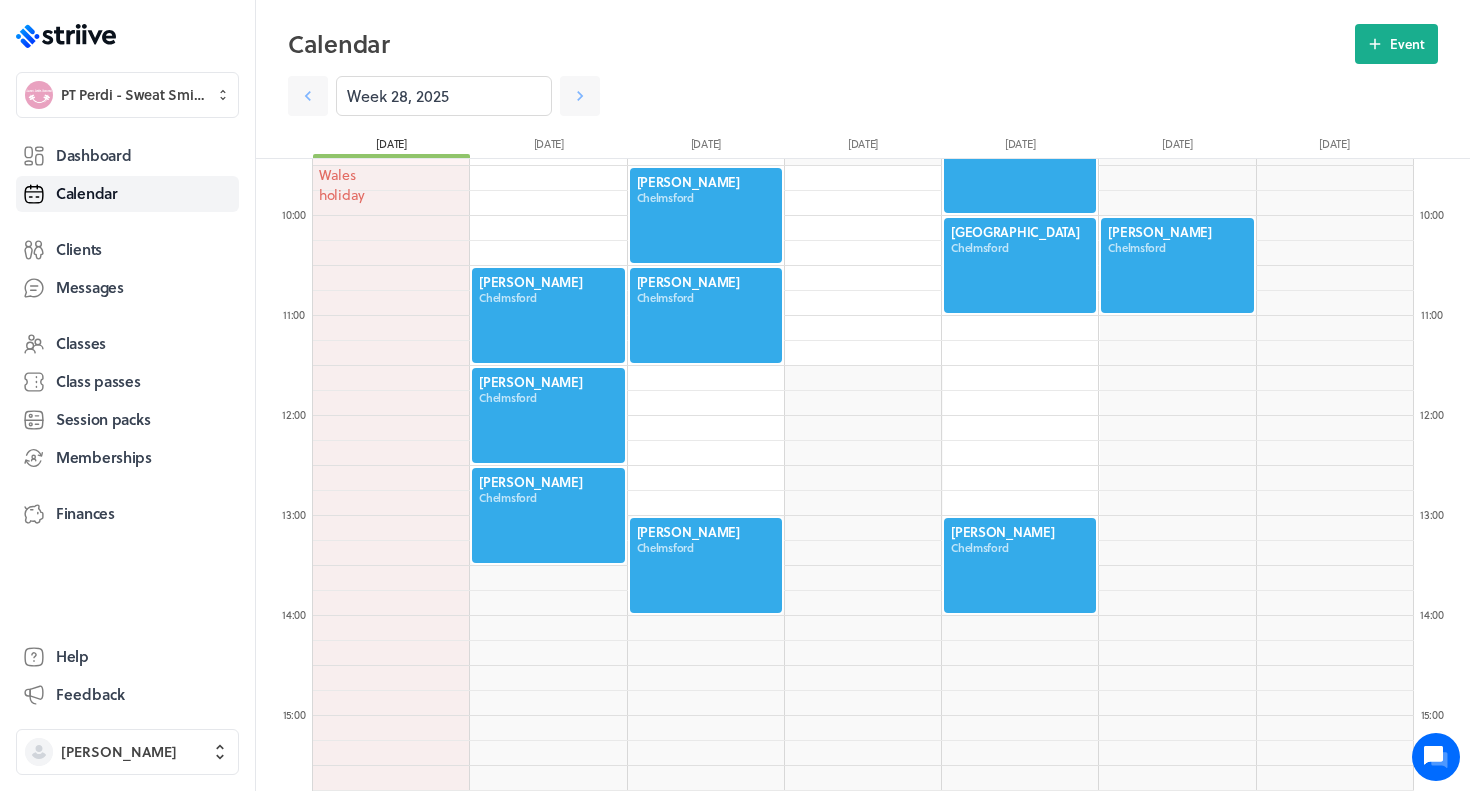 click 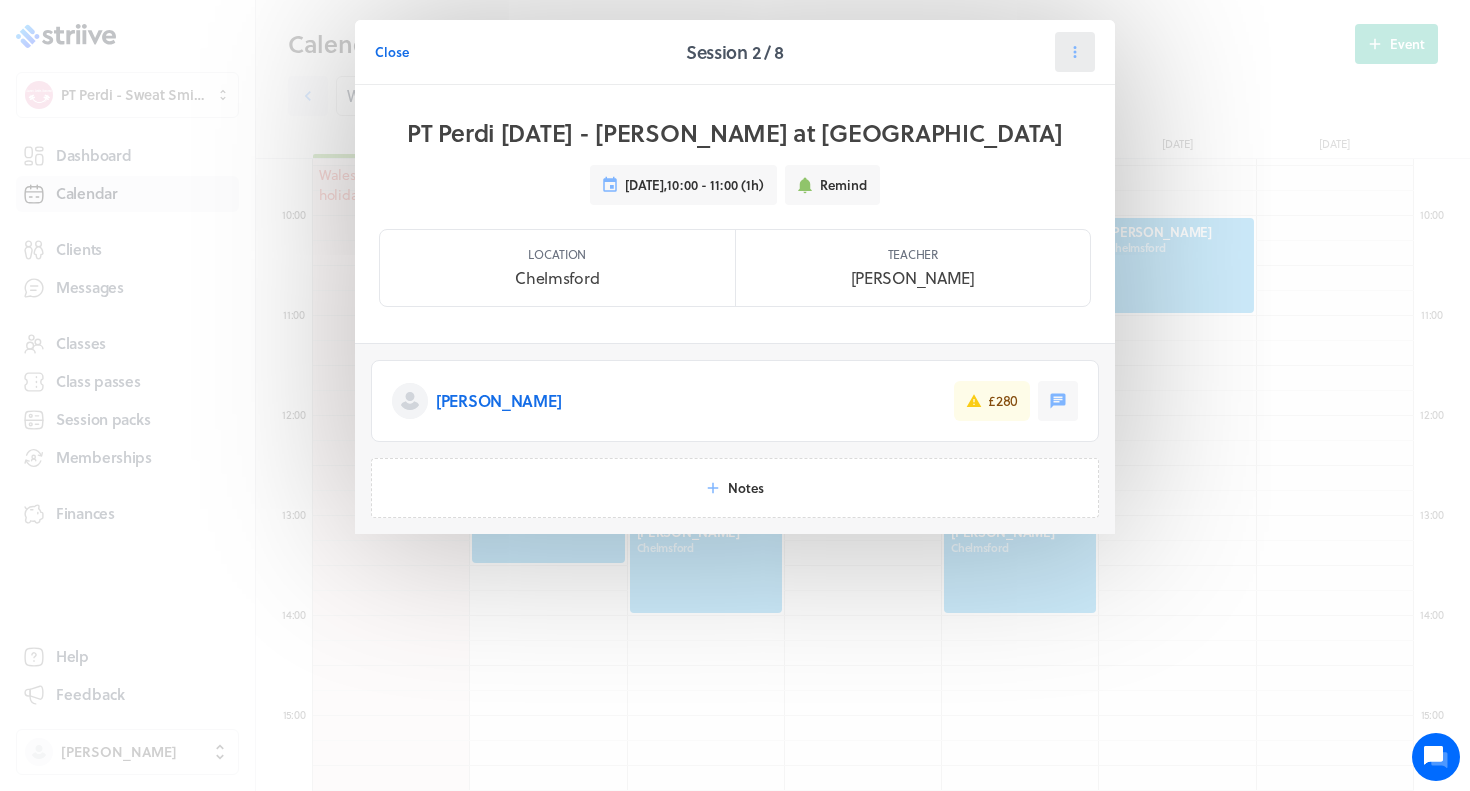 click 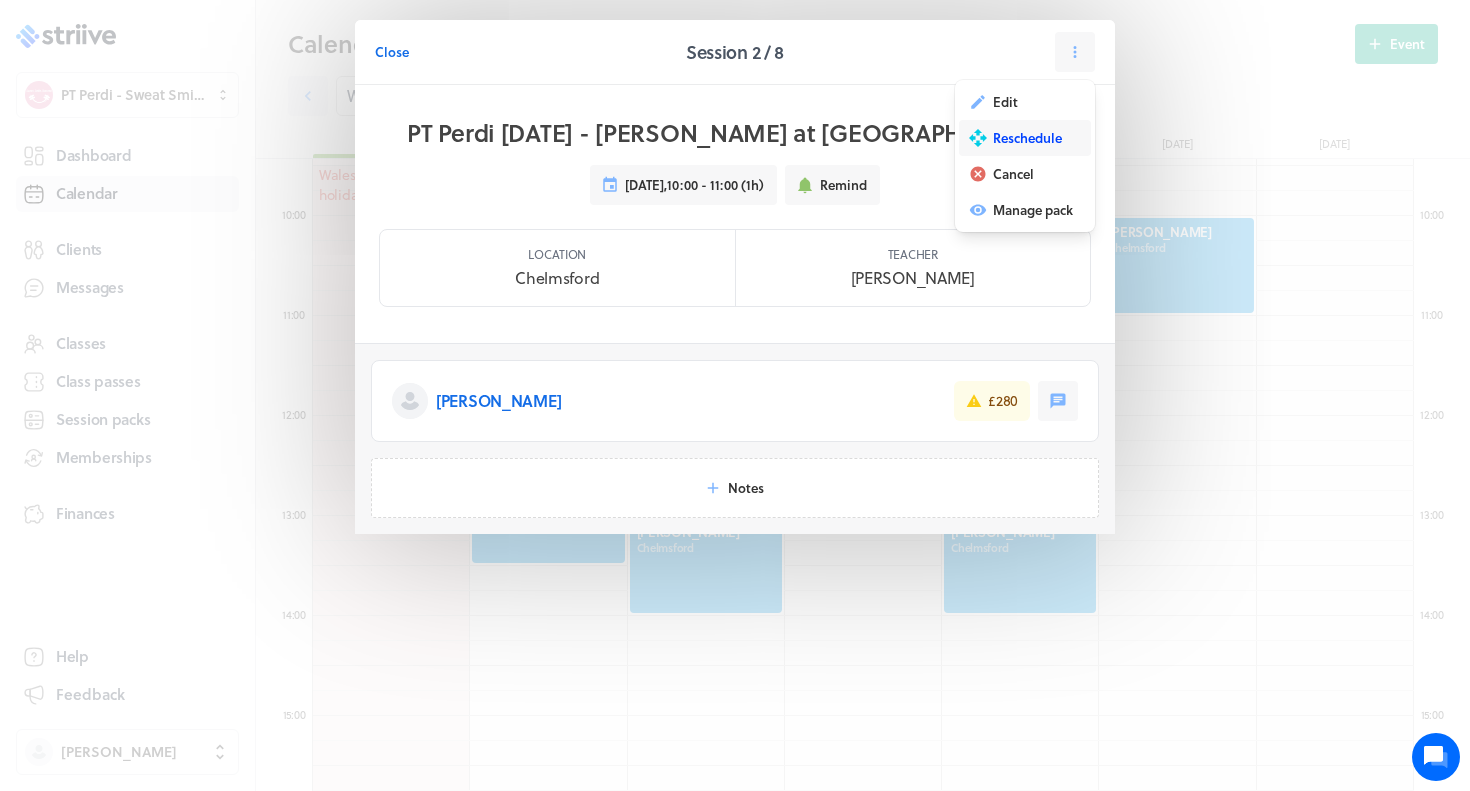 click on "Reschedule" at bounding box center (1027, 138) 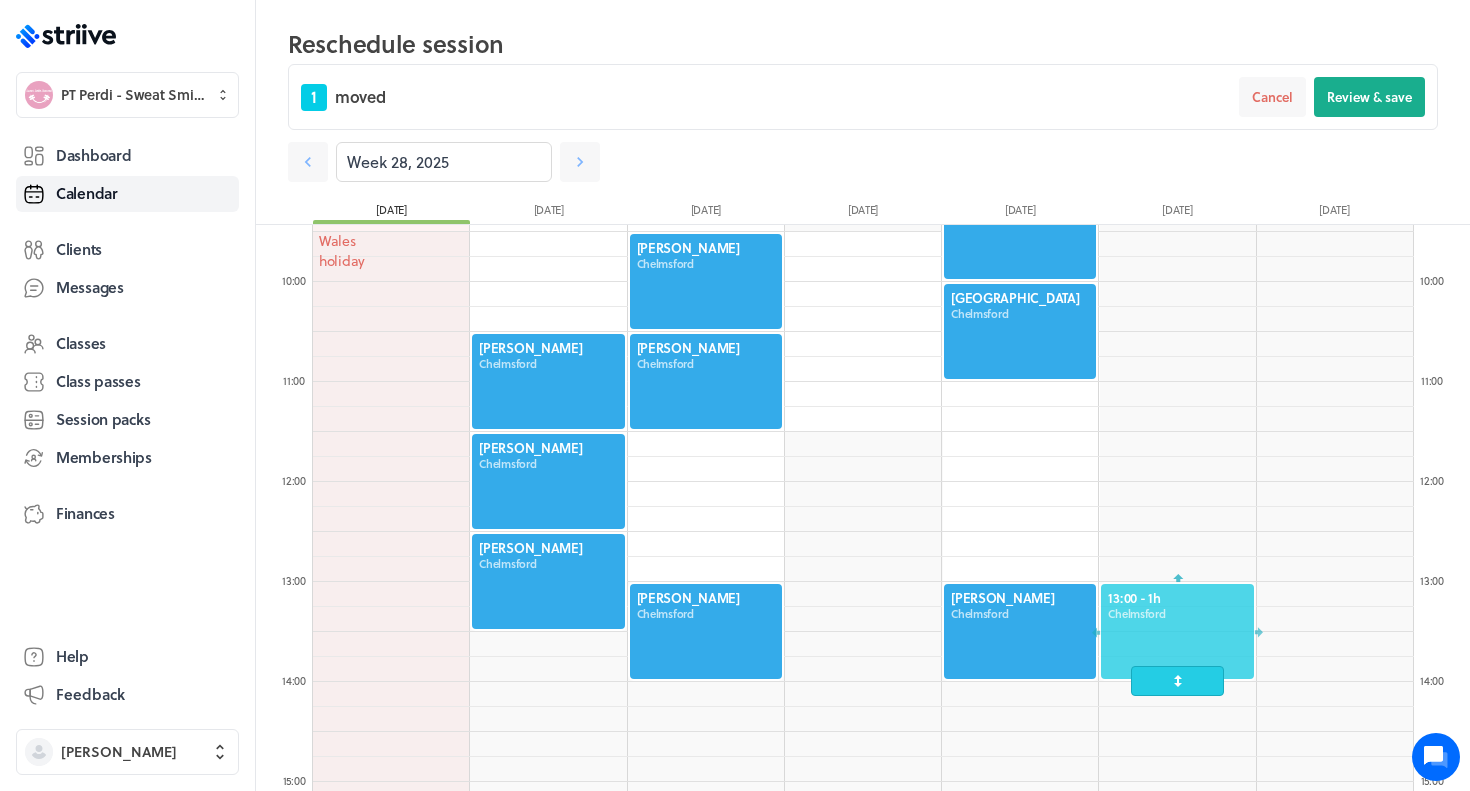 drag, startPoint x: 1167, startPoint y: 377, endPoint x: 1161, endPoint y: 673, distance: 296.0608 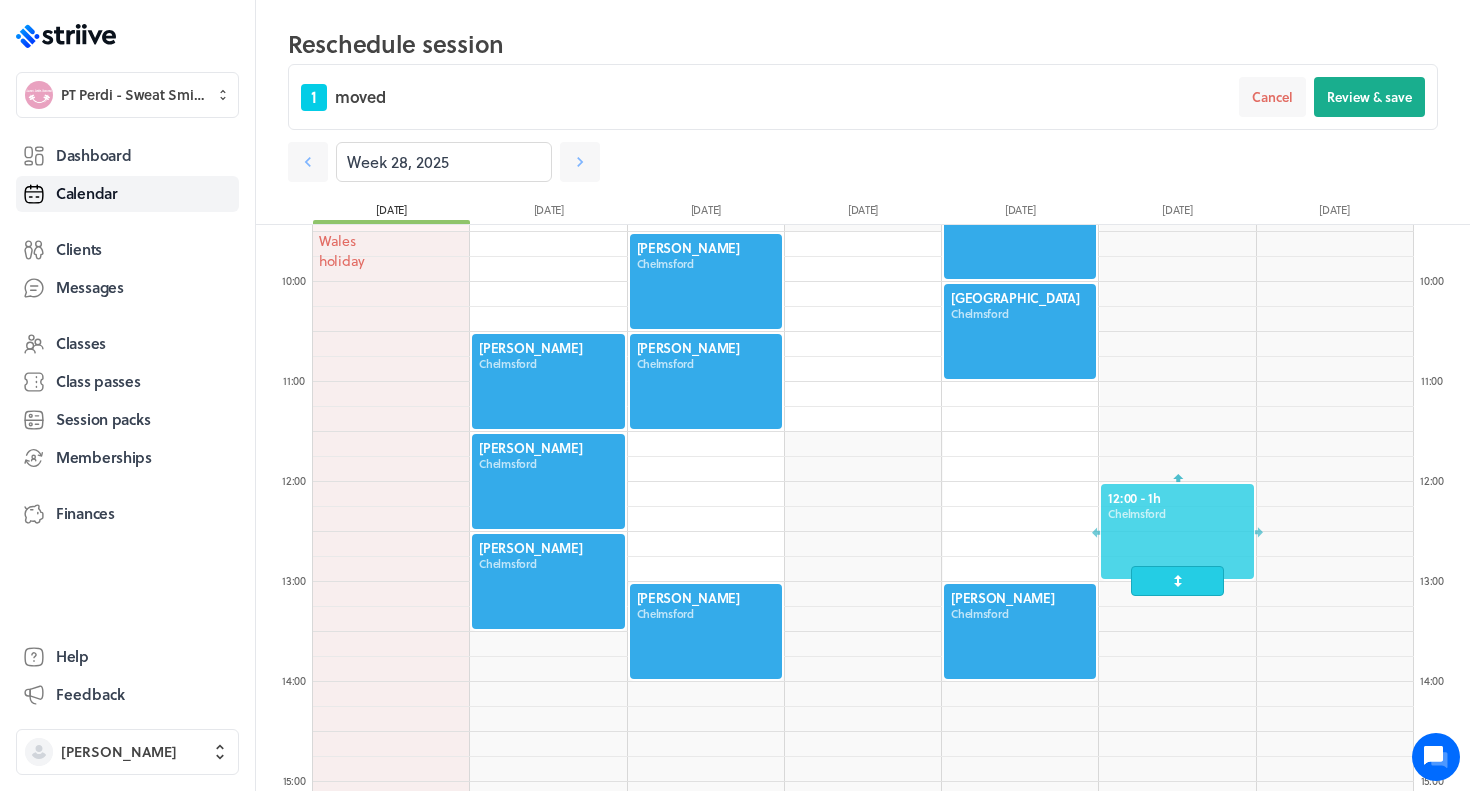 drag, startPoint x: 1161, startPoint y: 647, endPoint x: 1161, endPoint y: 563, distance: 84 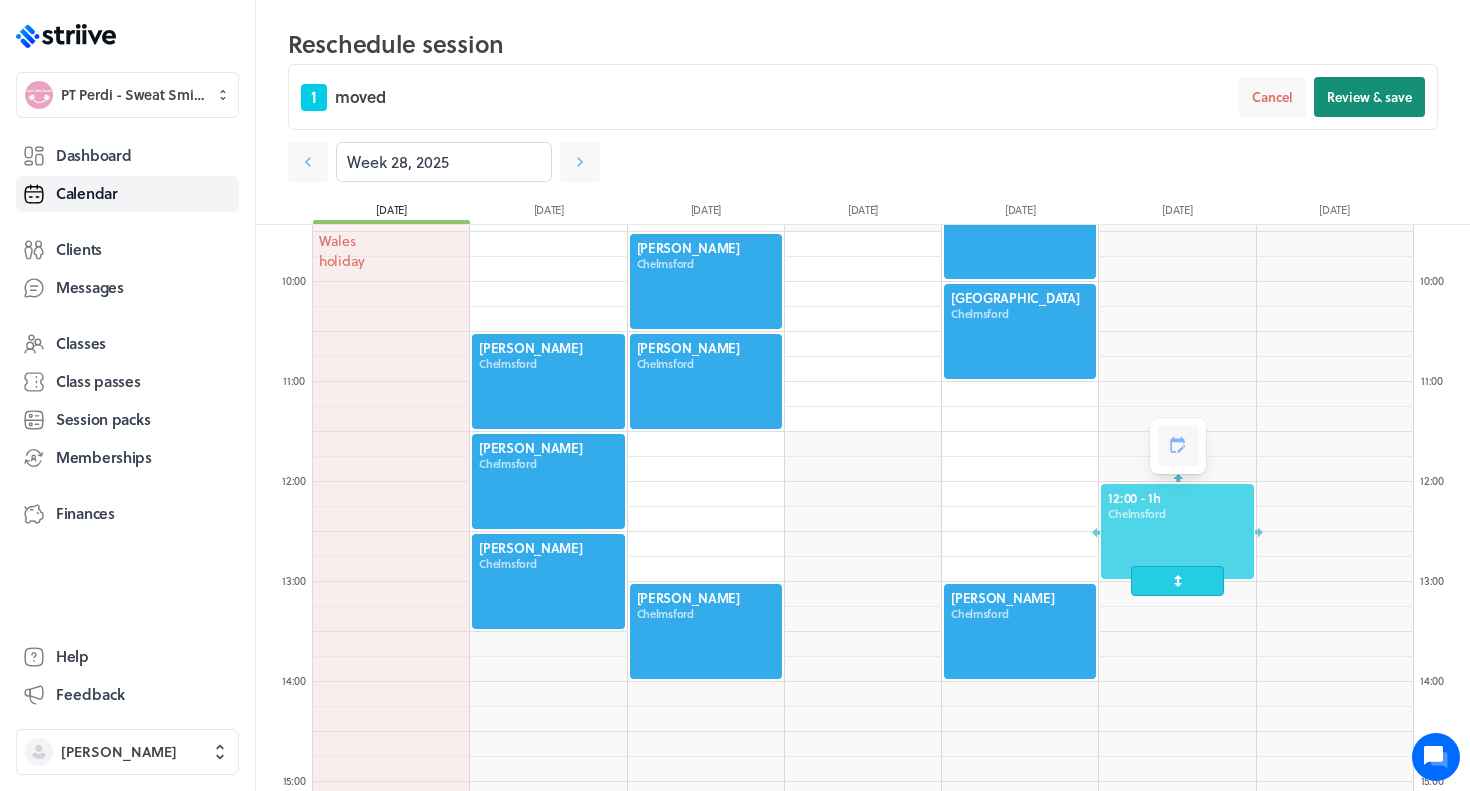 click on "Review & save" at bounding box center (1369, 97) 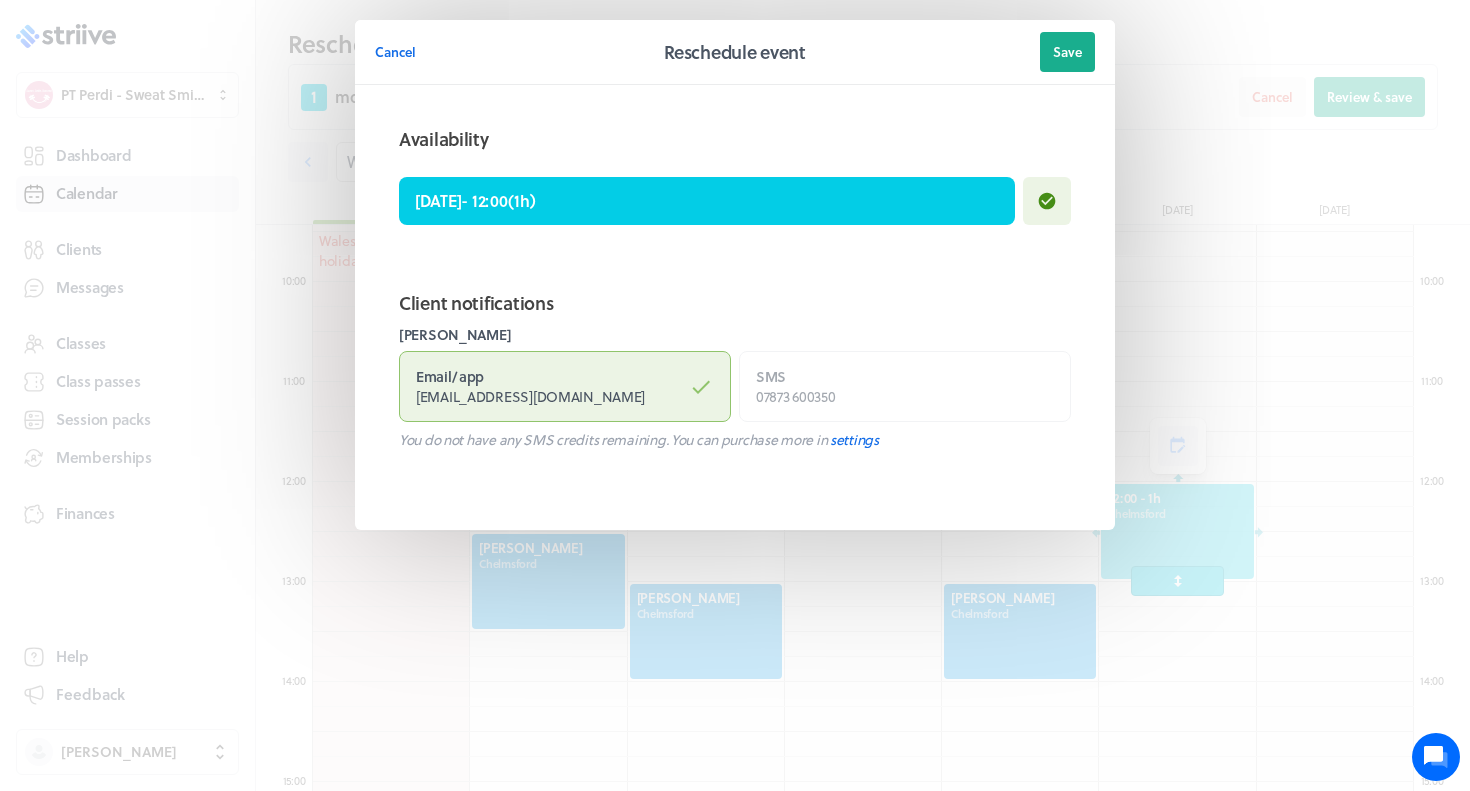 click on "Cancel Reschedule event Save" at bounding box center [735, 52] 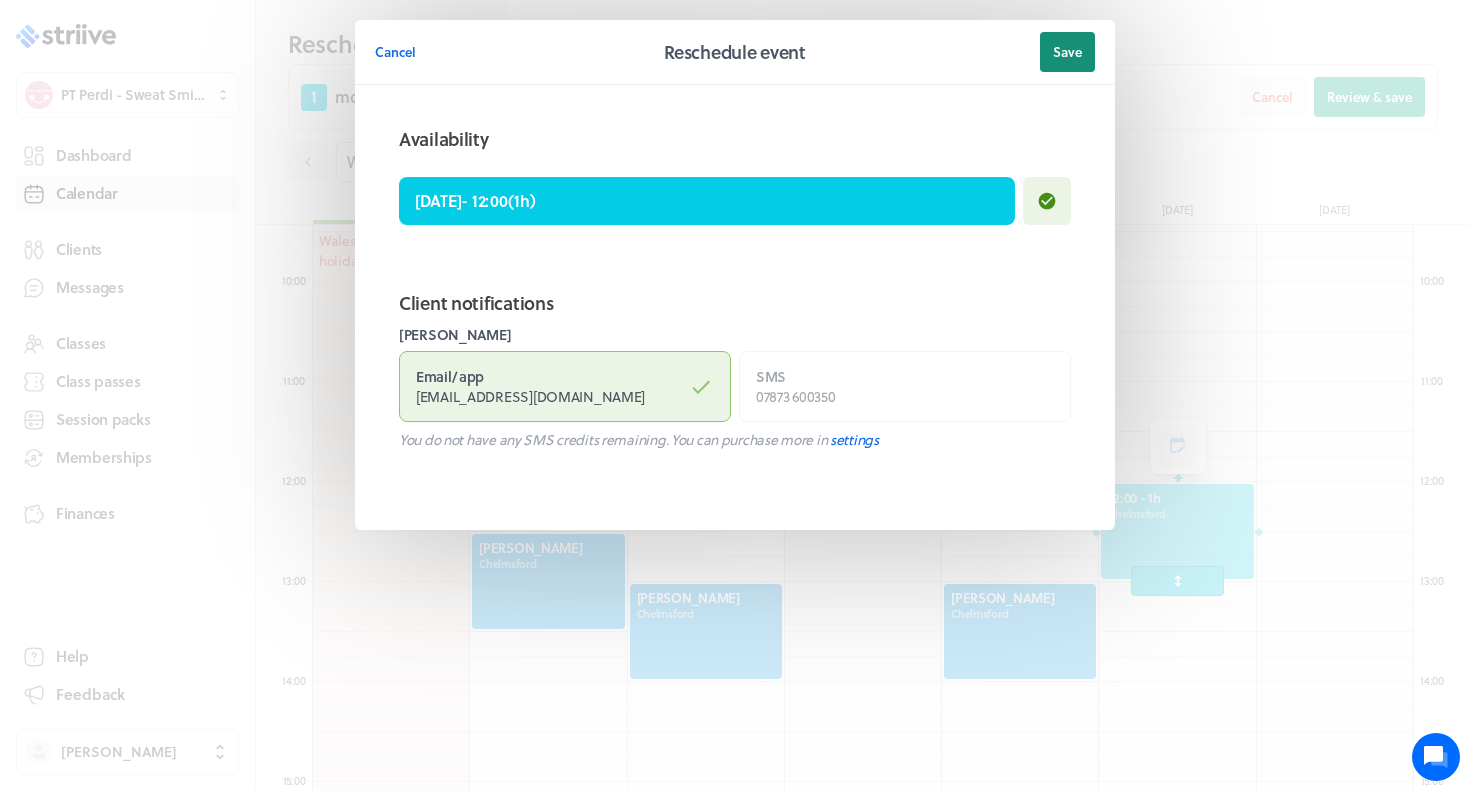 click on "Save" at bounding box center (1067, 52) 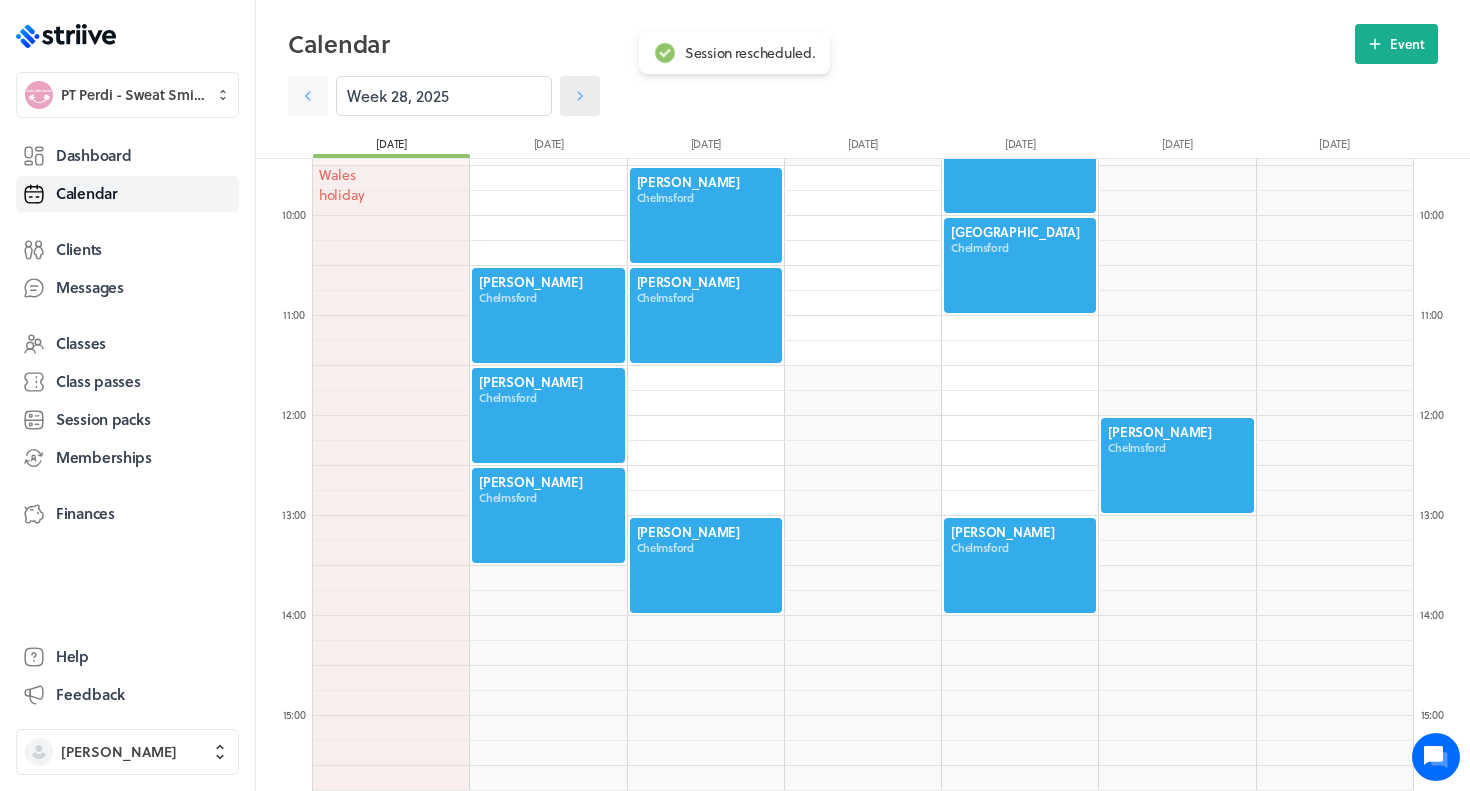 click at bounding box center [580, 96] 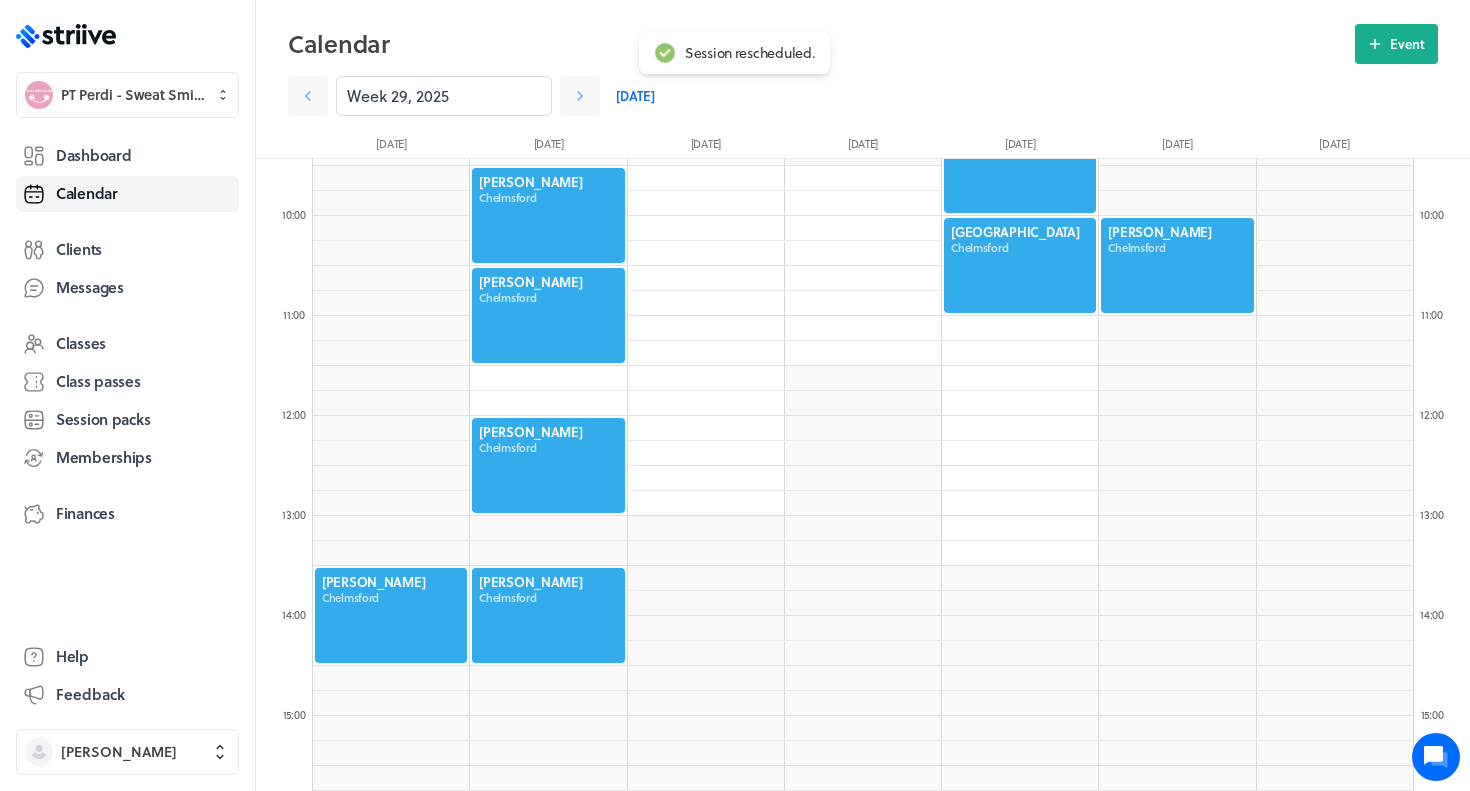 click at bounding box center [1177, 265] 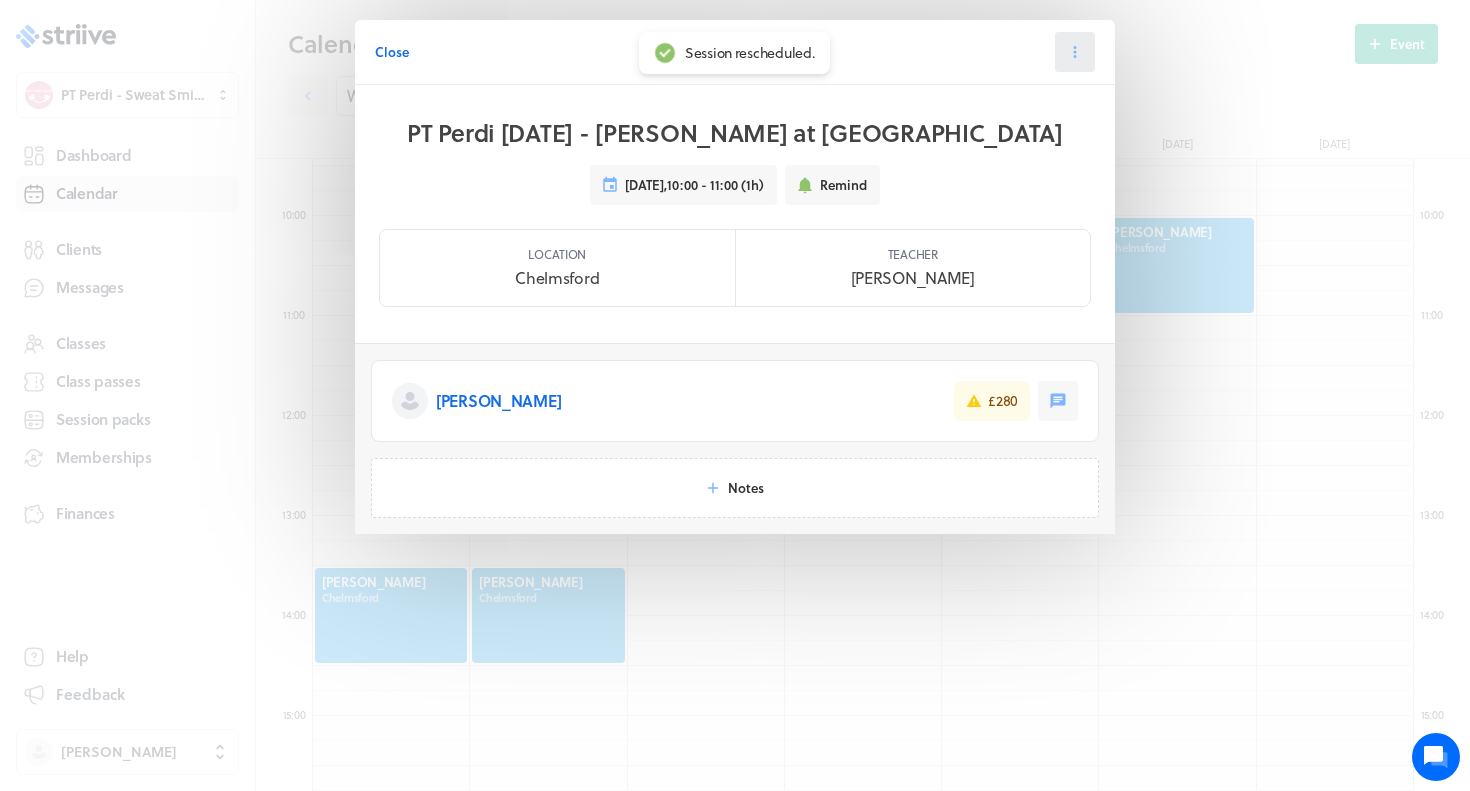 click 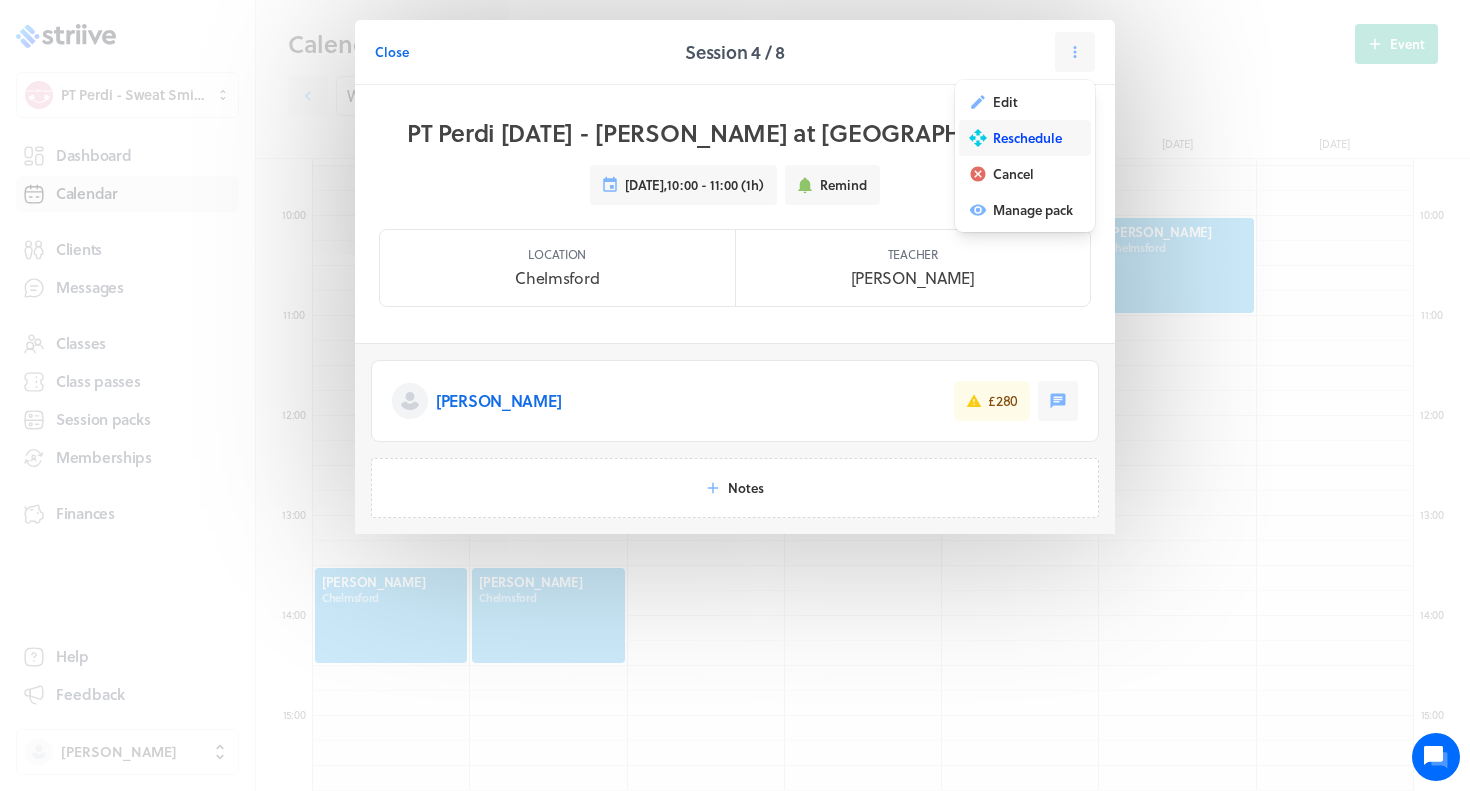 click on "Reschedule" at bounding box center [1027, 138] 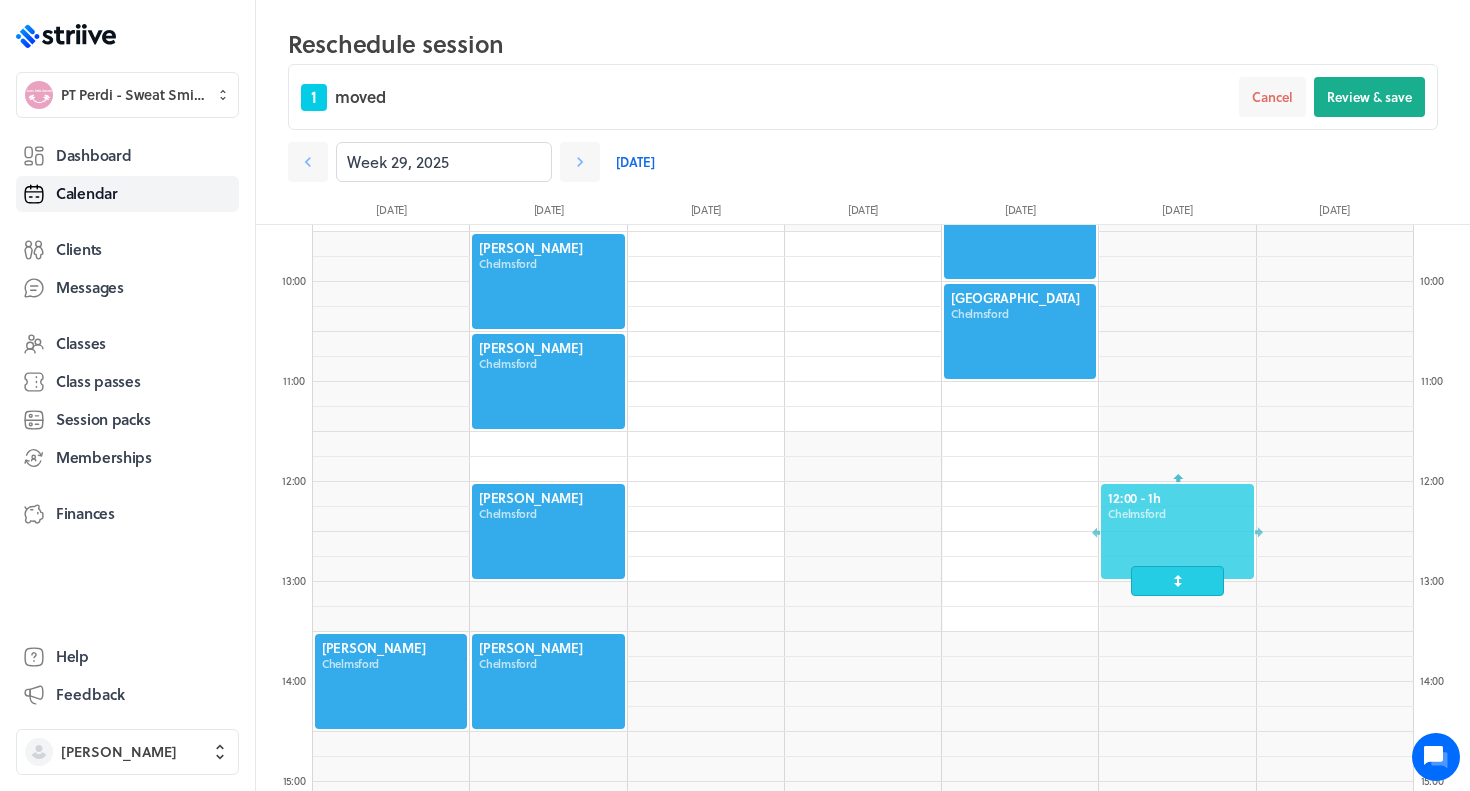 drag, startPoint x: 1158, startPoint y: 305, endPoint x: 1162, endPoint y: 514, distance: 209.03827 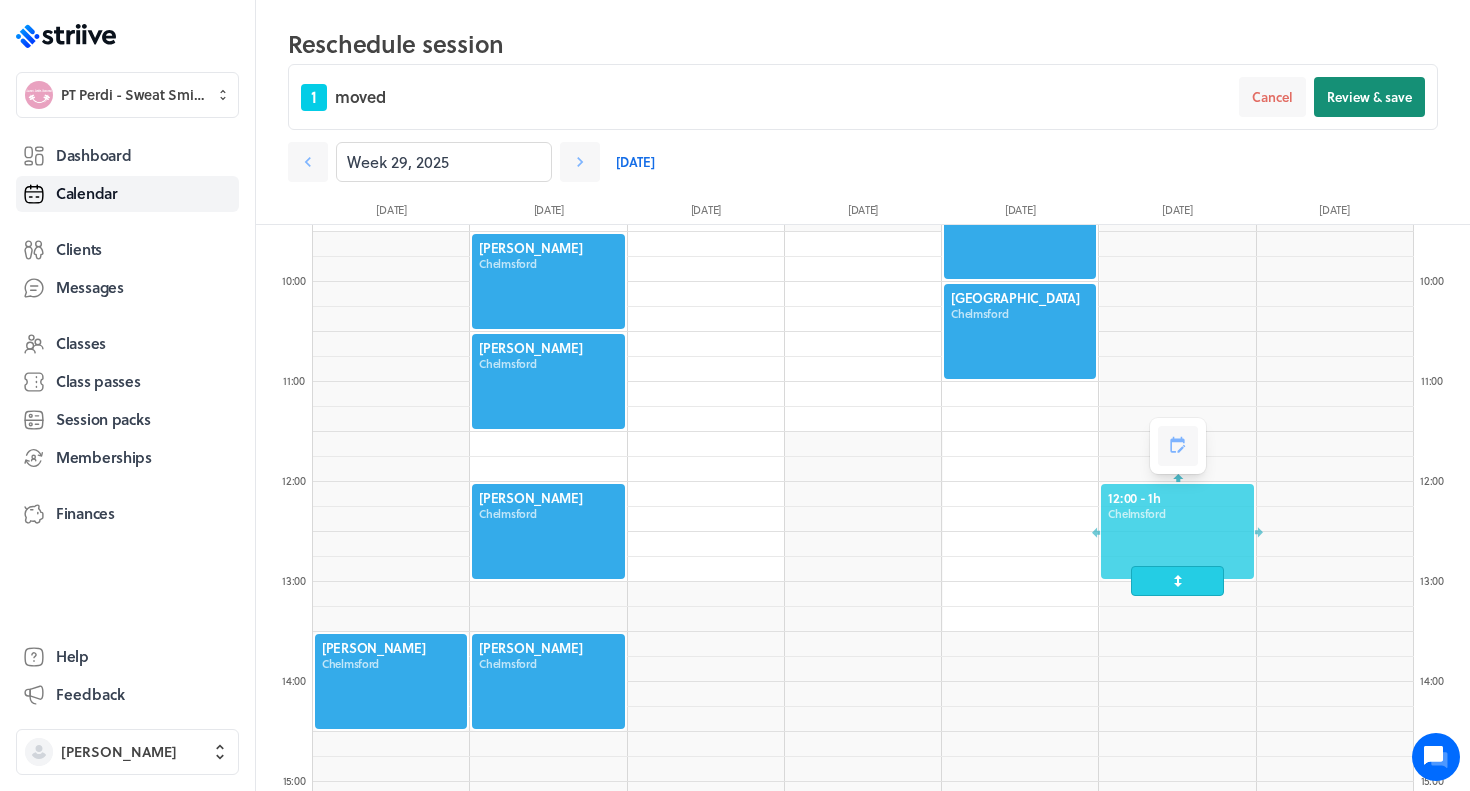 click on "Review & save" at bounding box center (1369, 97) 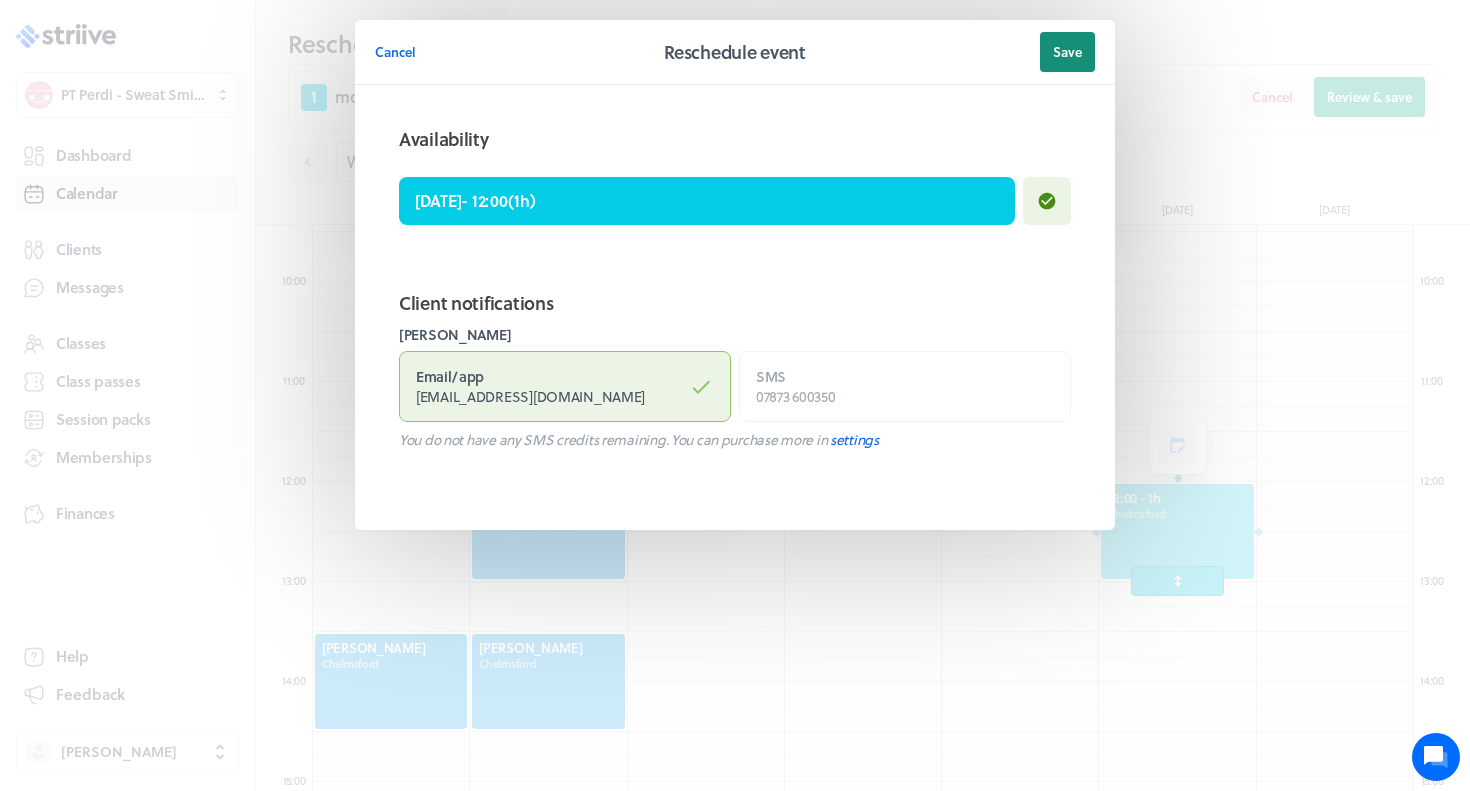 click on "Save" at bounding box center [1067, 52] 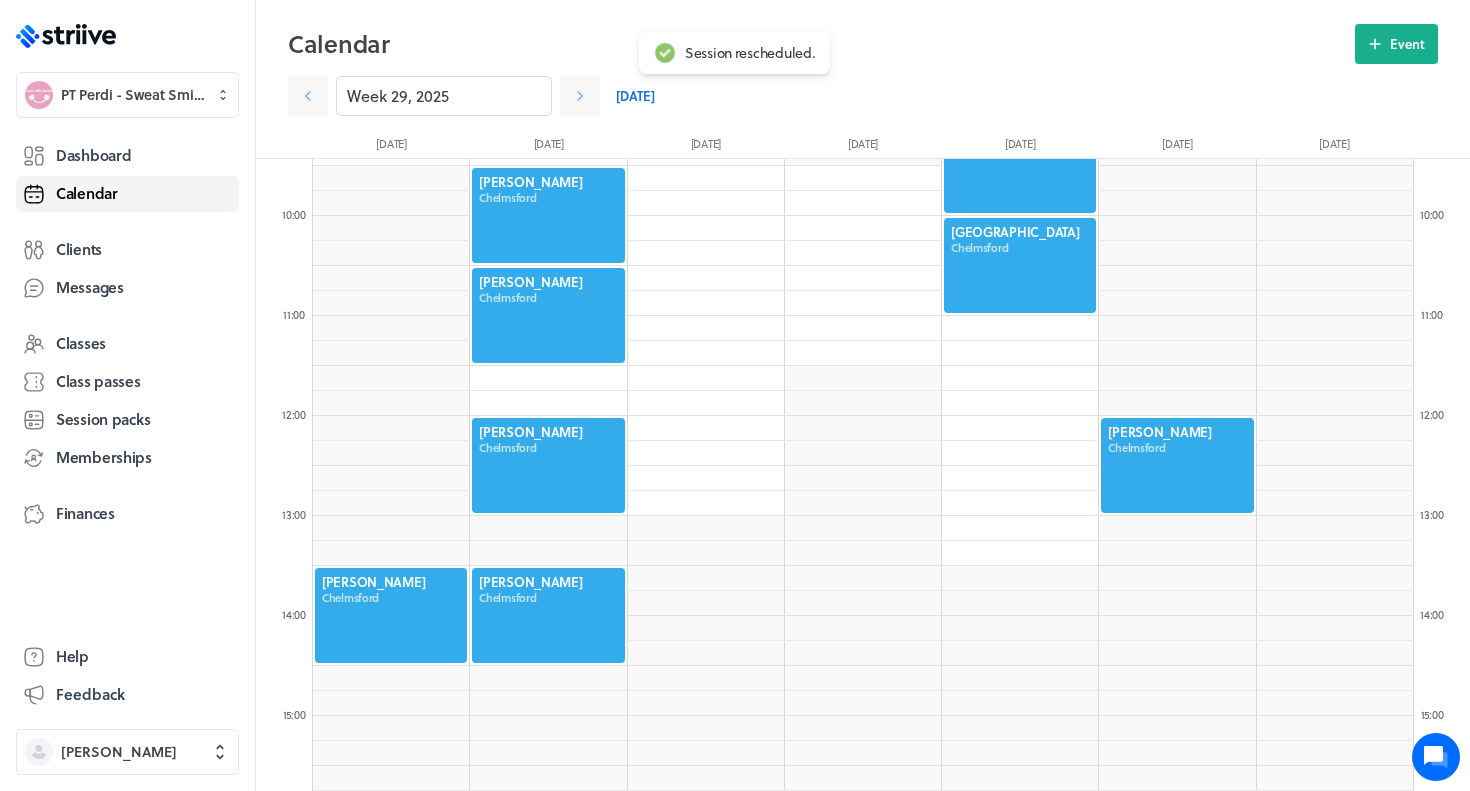 click on "Calendar" at bounding box center (87, 193) 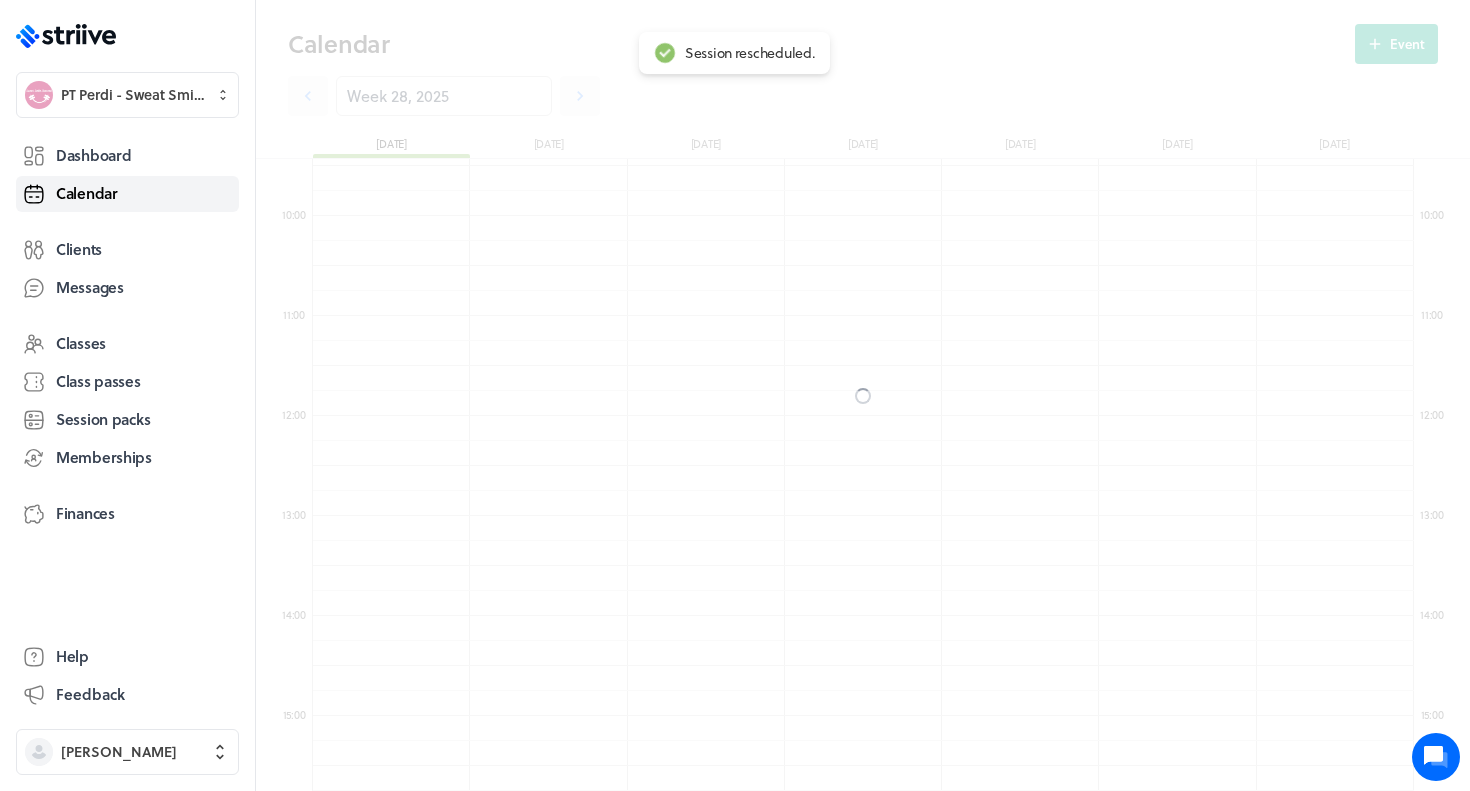 scroll, scrollTop: 550, scrollLeft: 0, axis: vertical 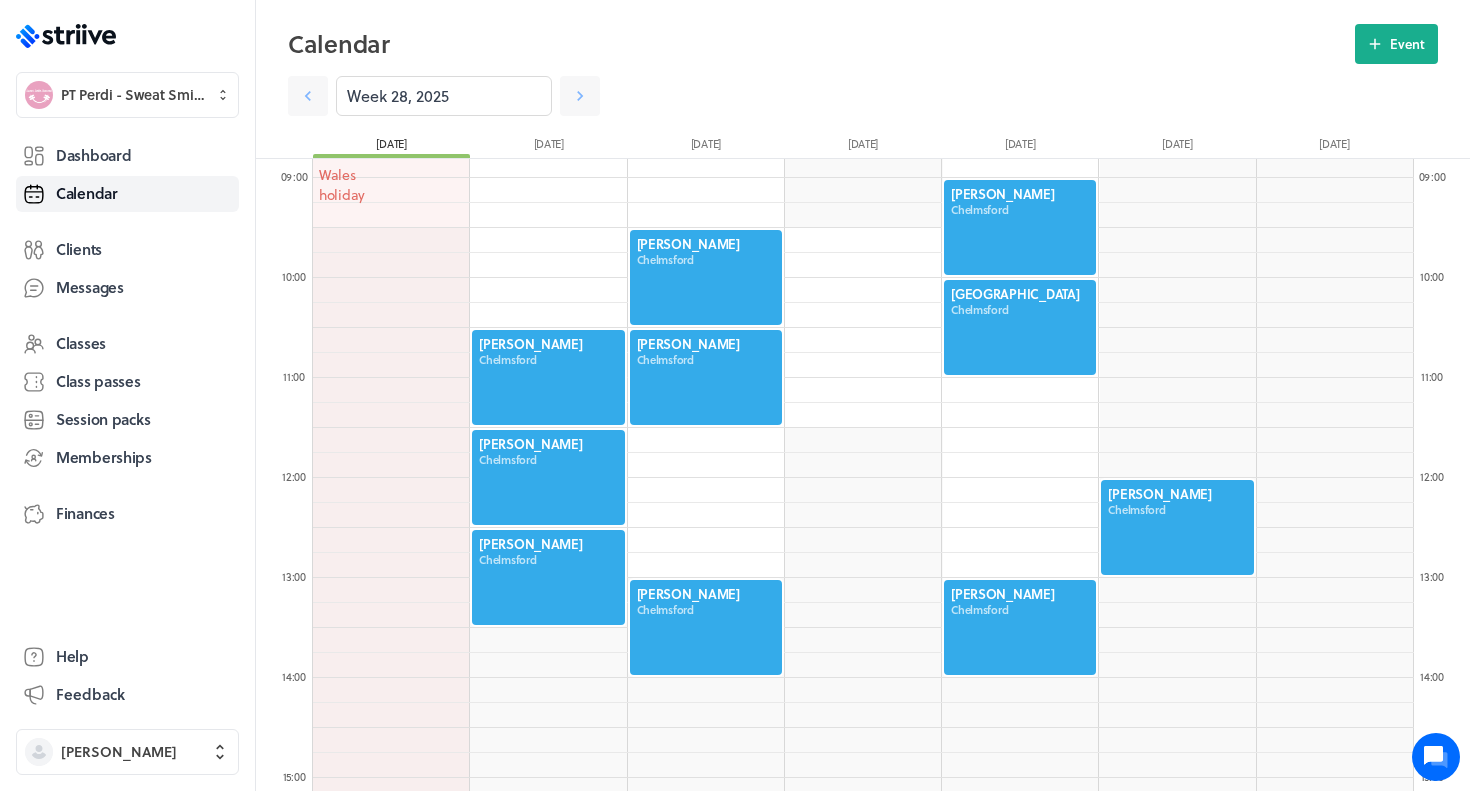 click 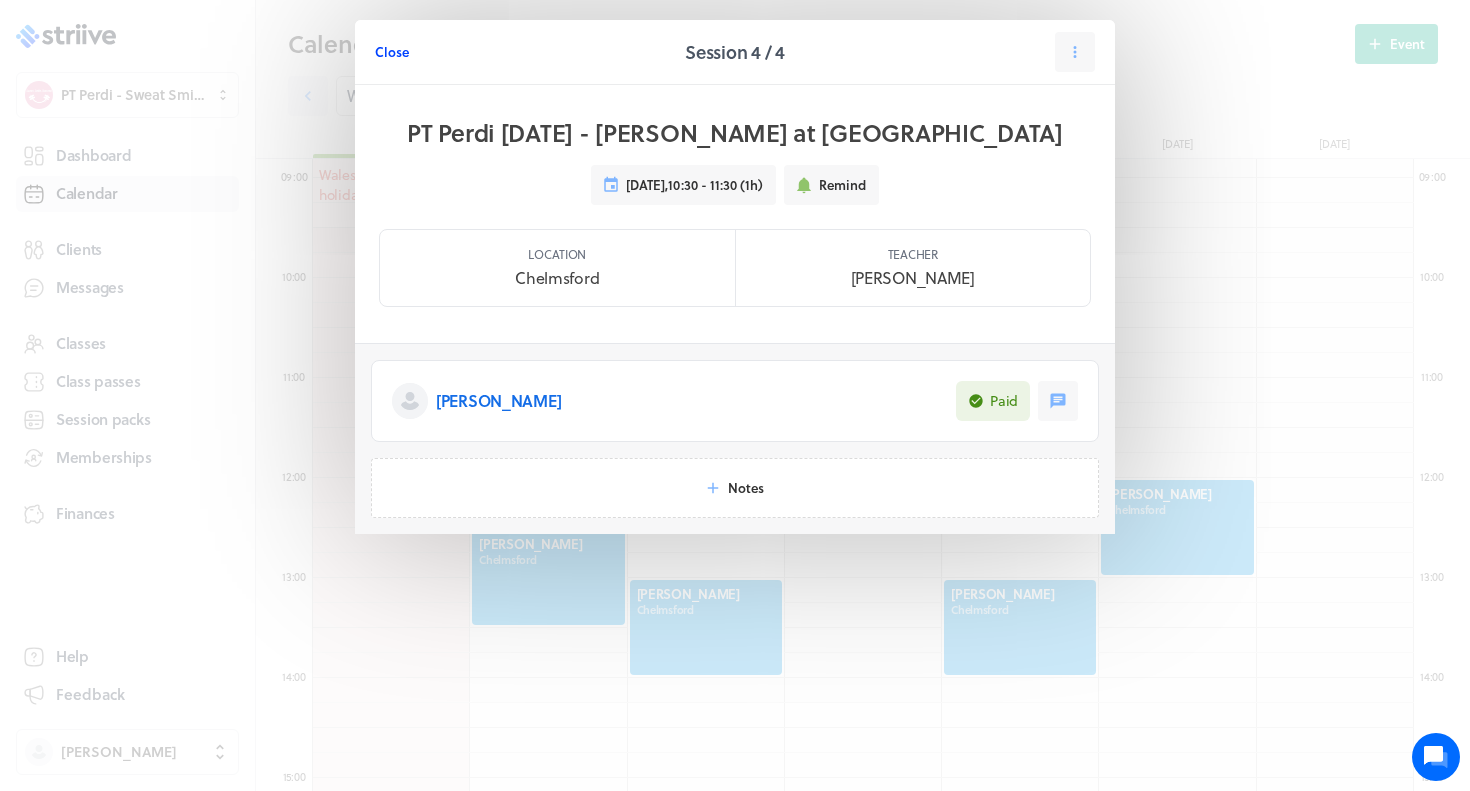 click on "Close" at bounding box center [392, 52] 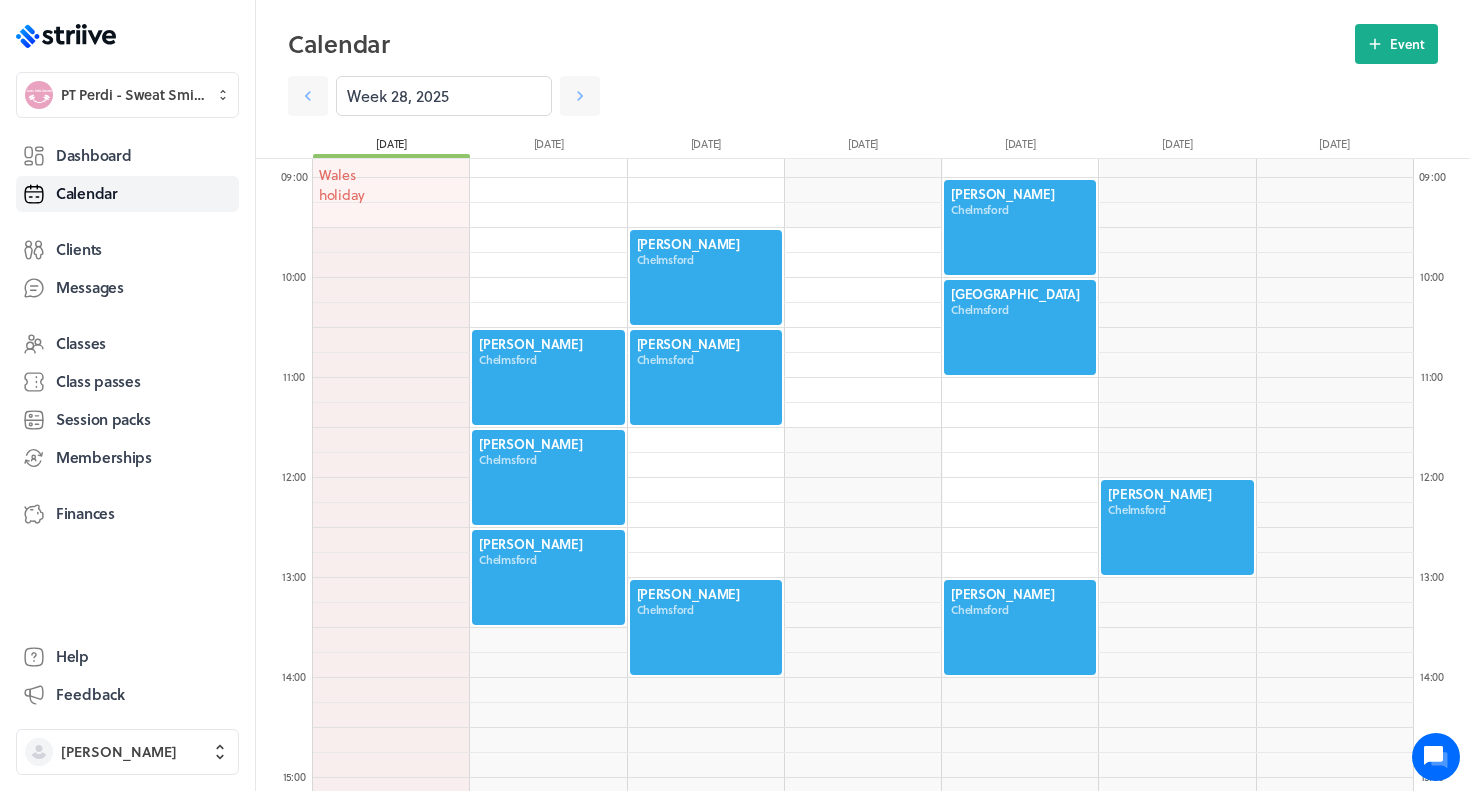 scroll, scrollTop: 996, scrollLeft: 0, axis: vertical 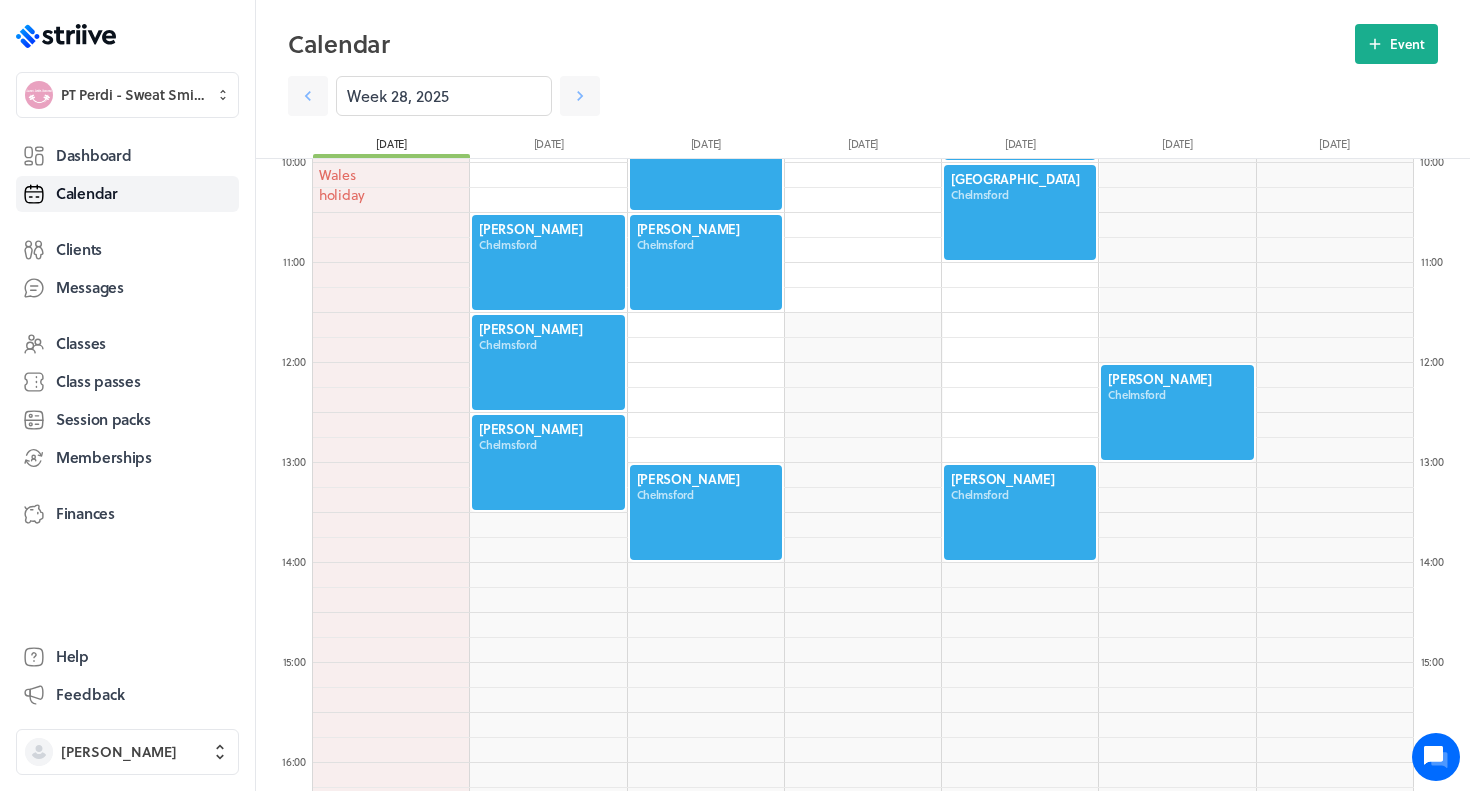 click 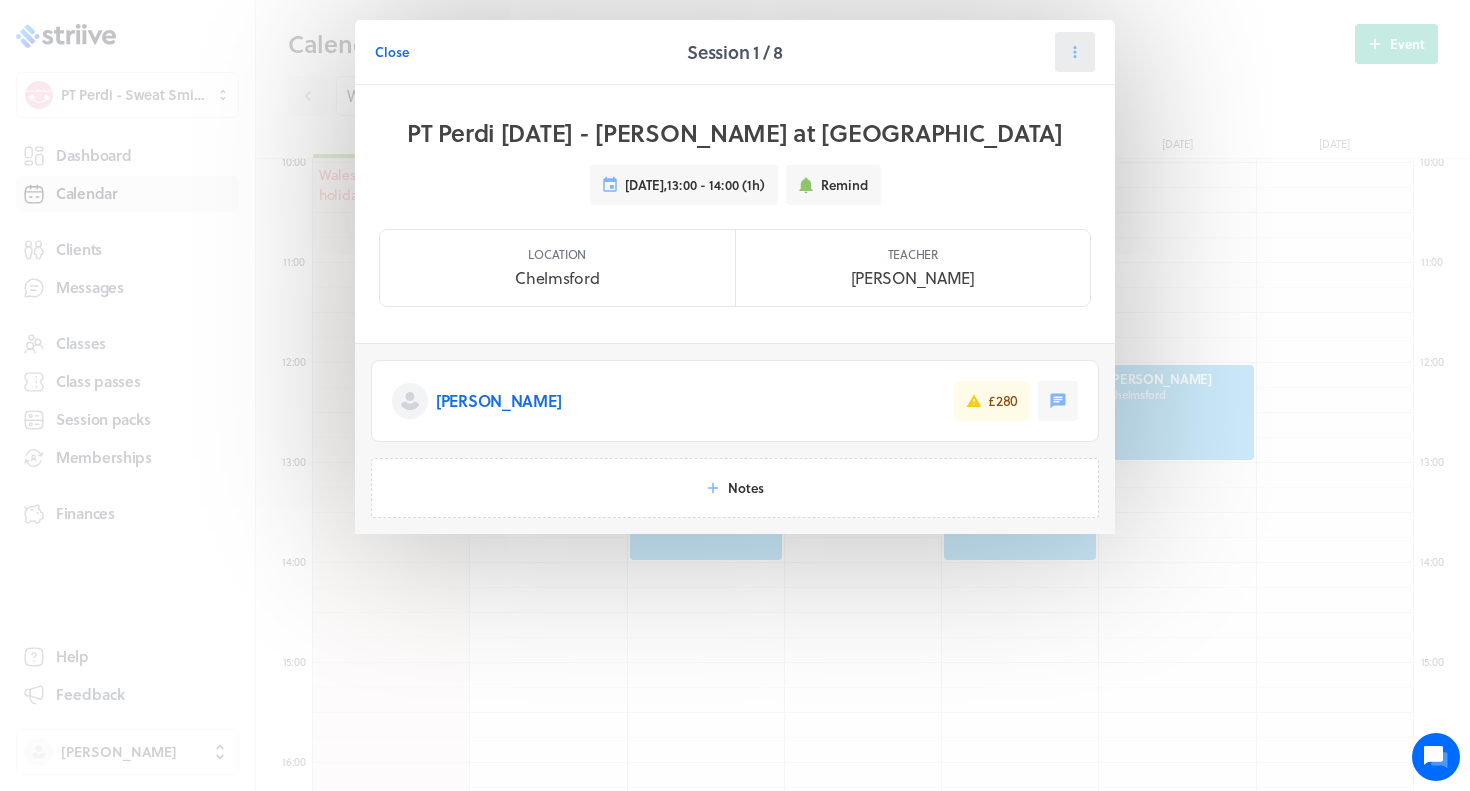 click at bounding box center (1075, 52) 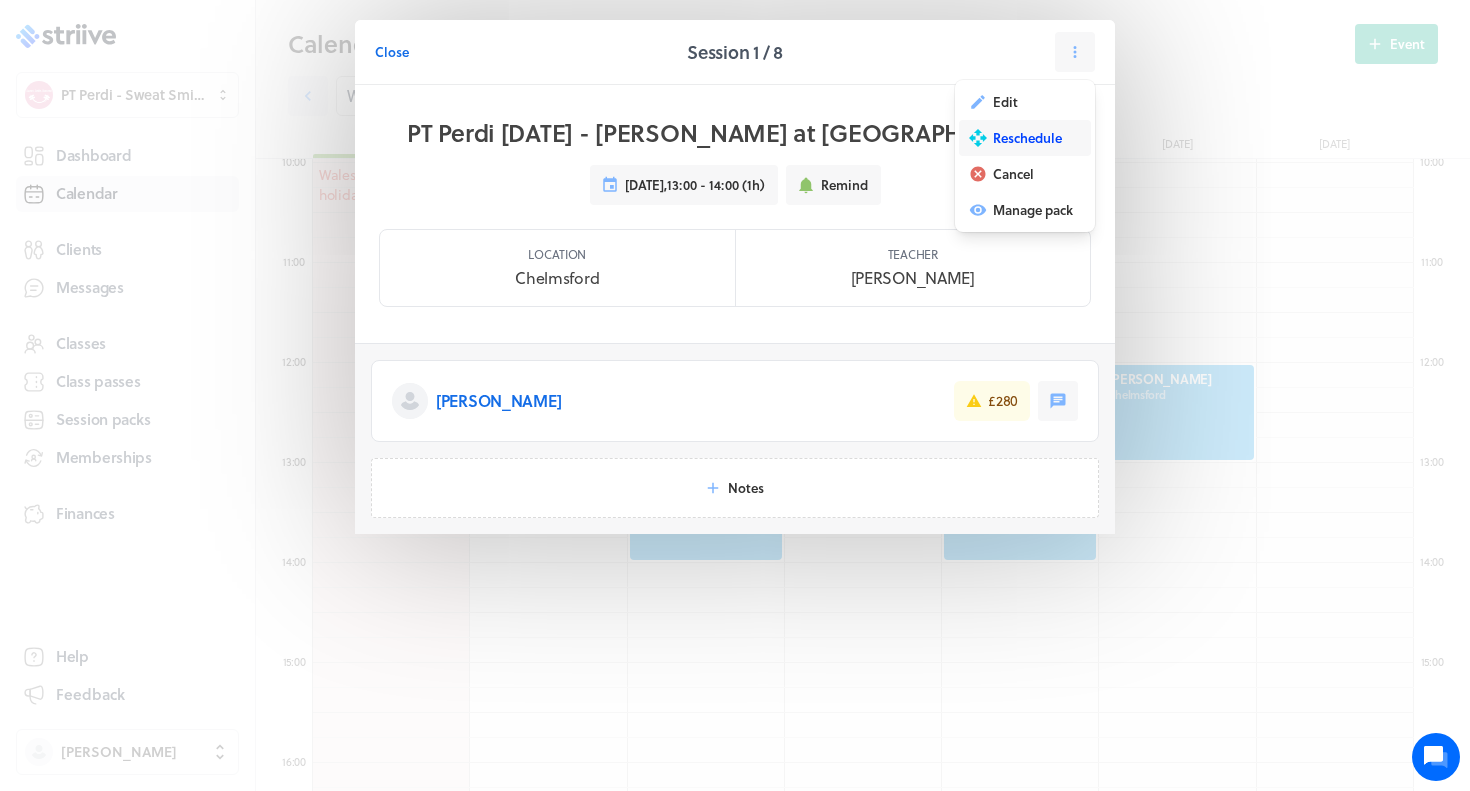 click on "Reschedule" at bounding box center (1025, 138) 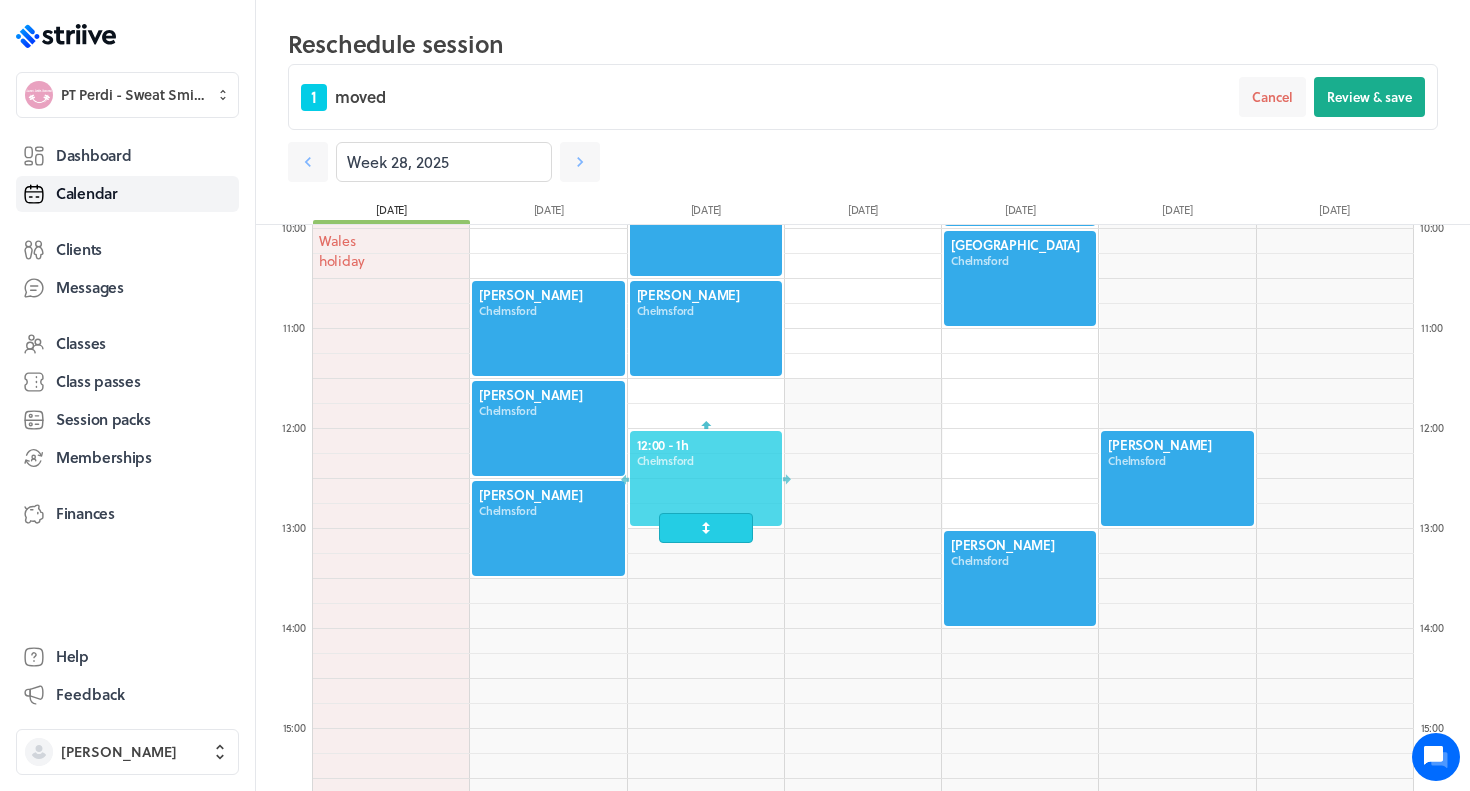 drag, startPoint x: 712, startPoint y: 560, endPoint x: 725, endPoint y: 465, distance: 95.885345 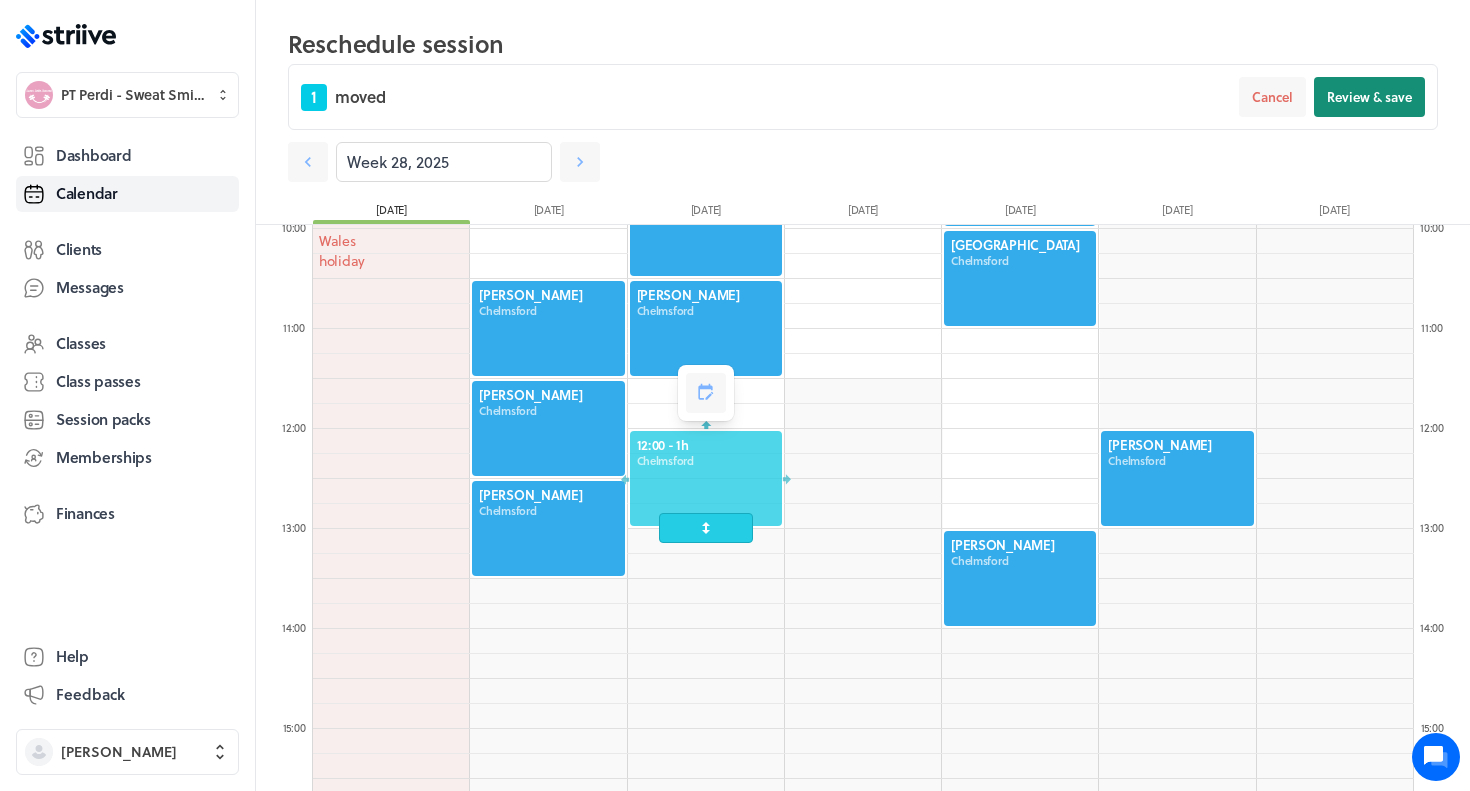click on "Review & save" at bounding box center (1369, 97) 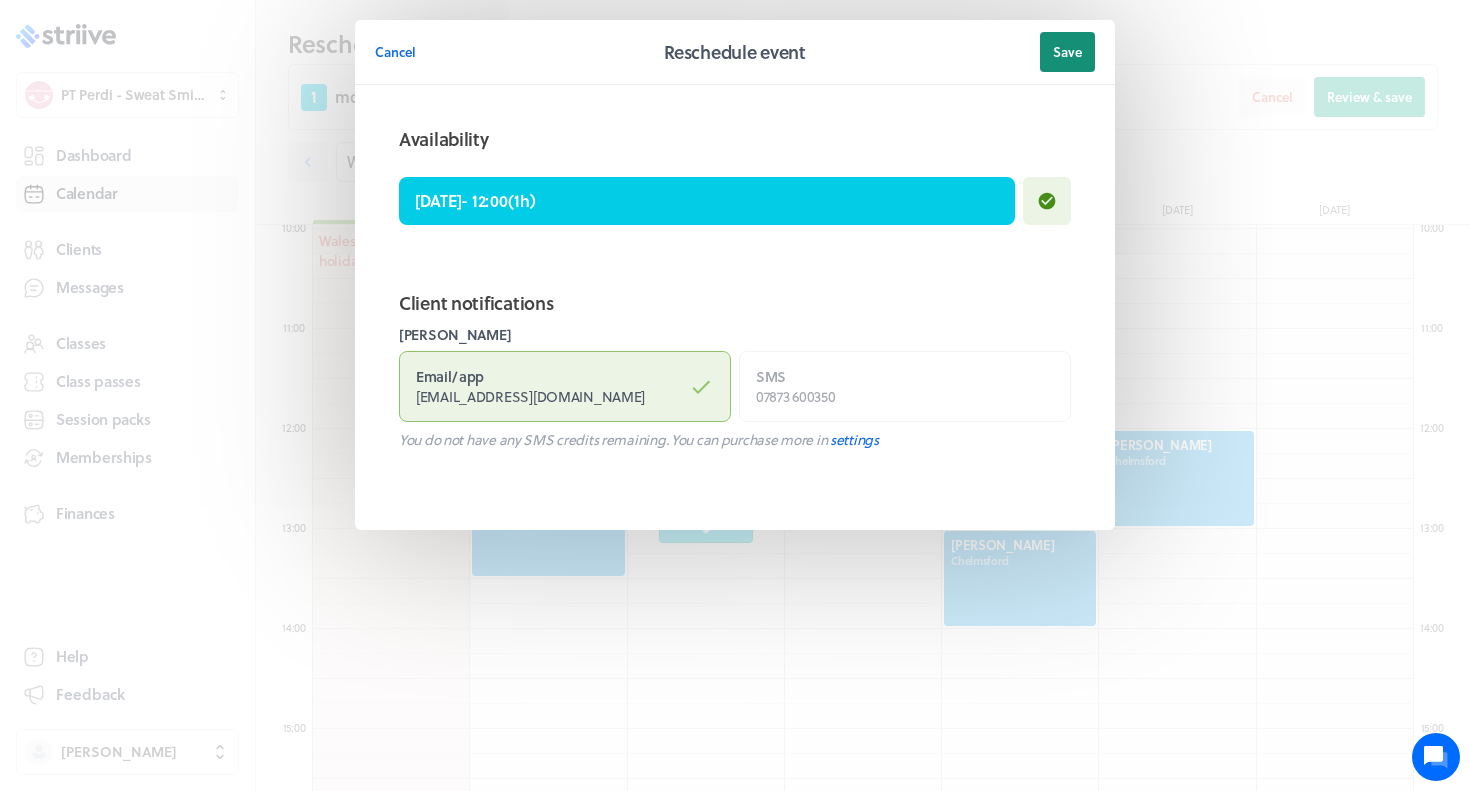 click on "Save" at bounding box center (1067, 52) 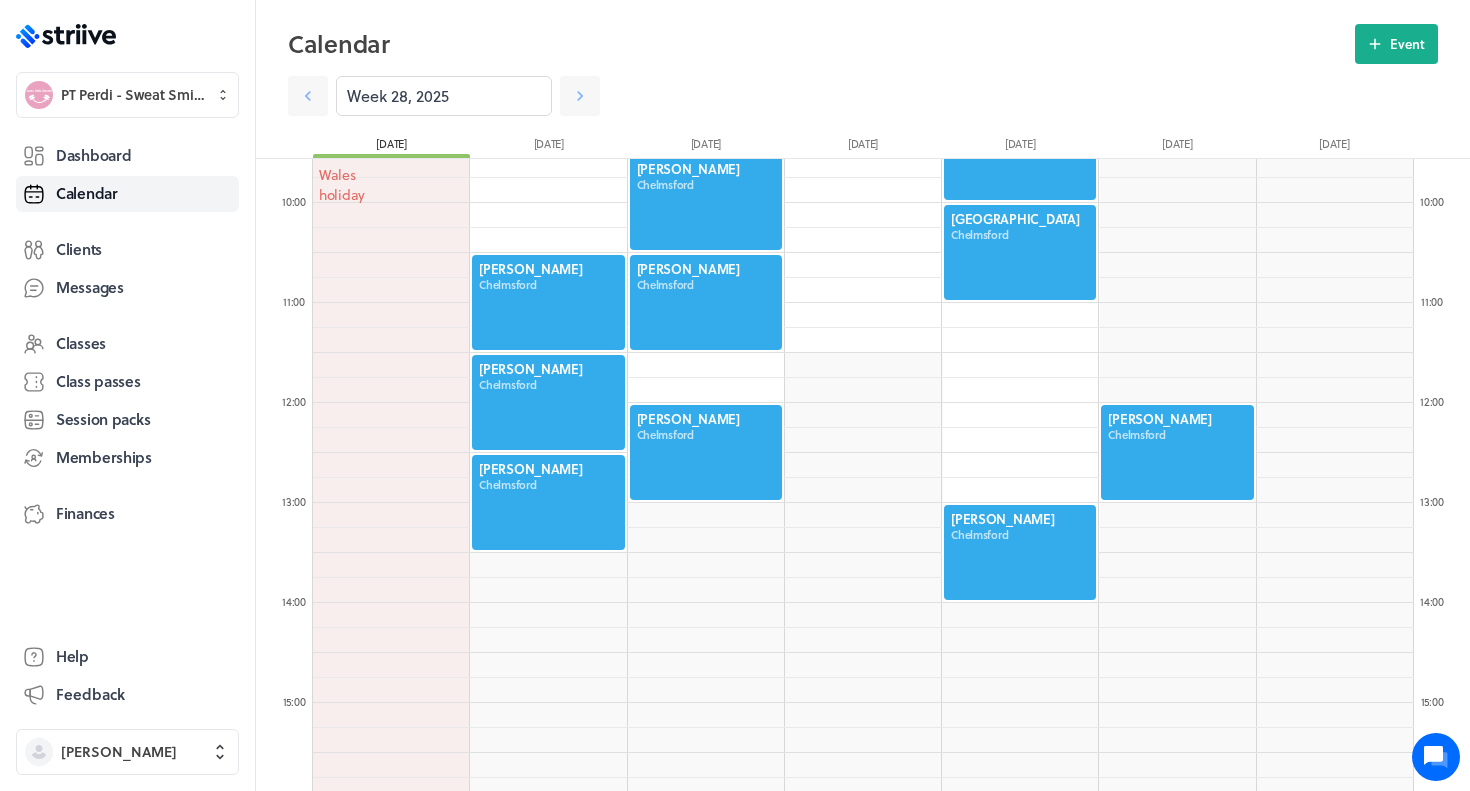 scroll, scrollTop: 934, scrollLeft: 0, axis: vertical 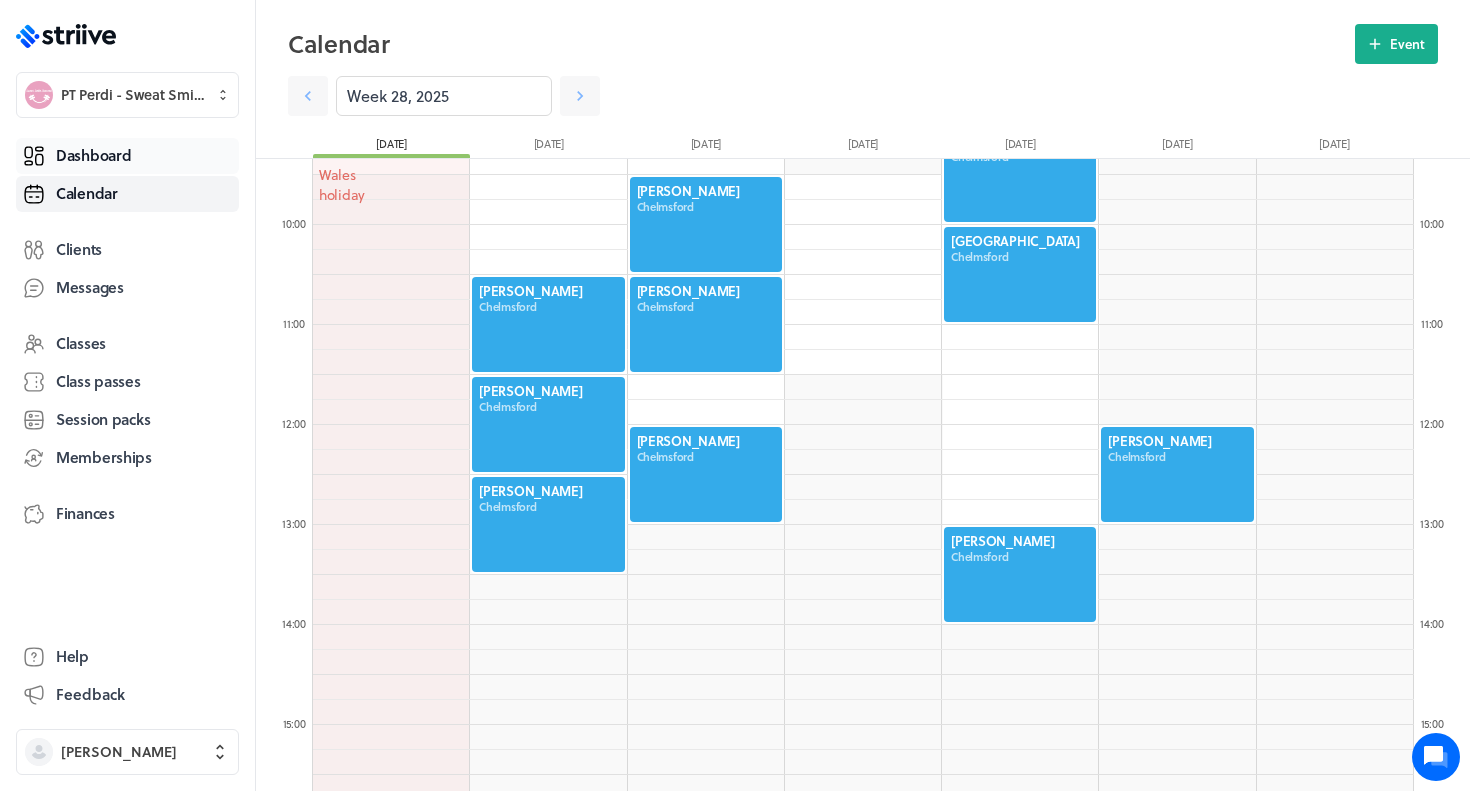 click on "Dashboard" at bounding box center (127, 156) 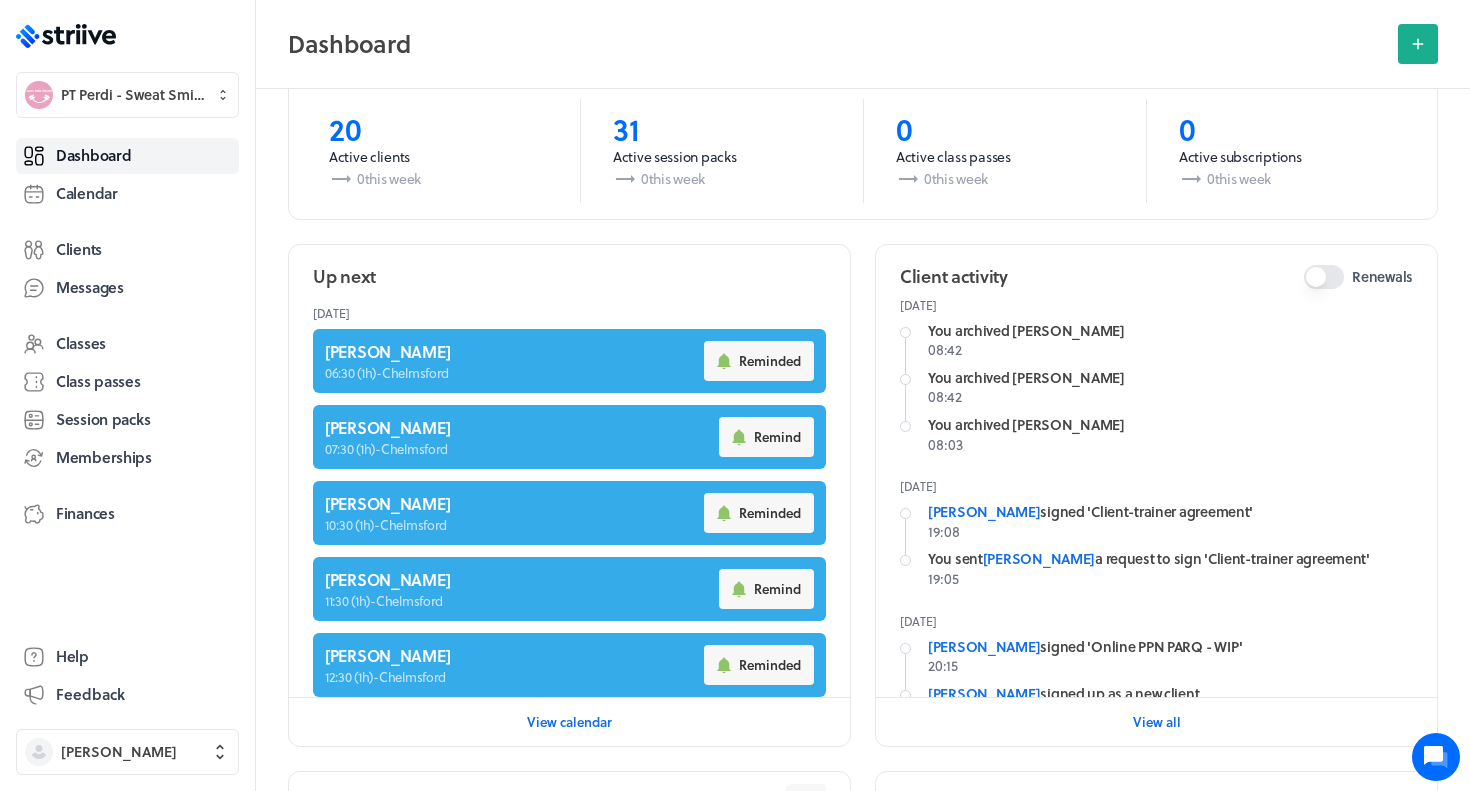 scroll, scrollTop: 187, scrollLeft: 0, axis: vertical 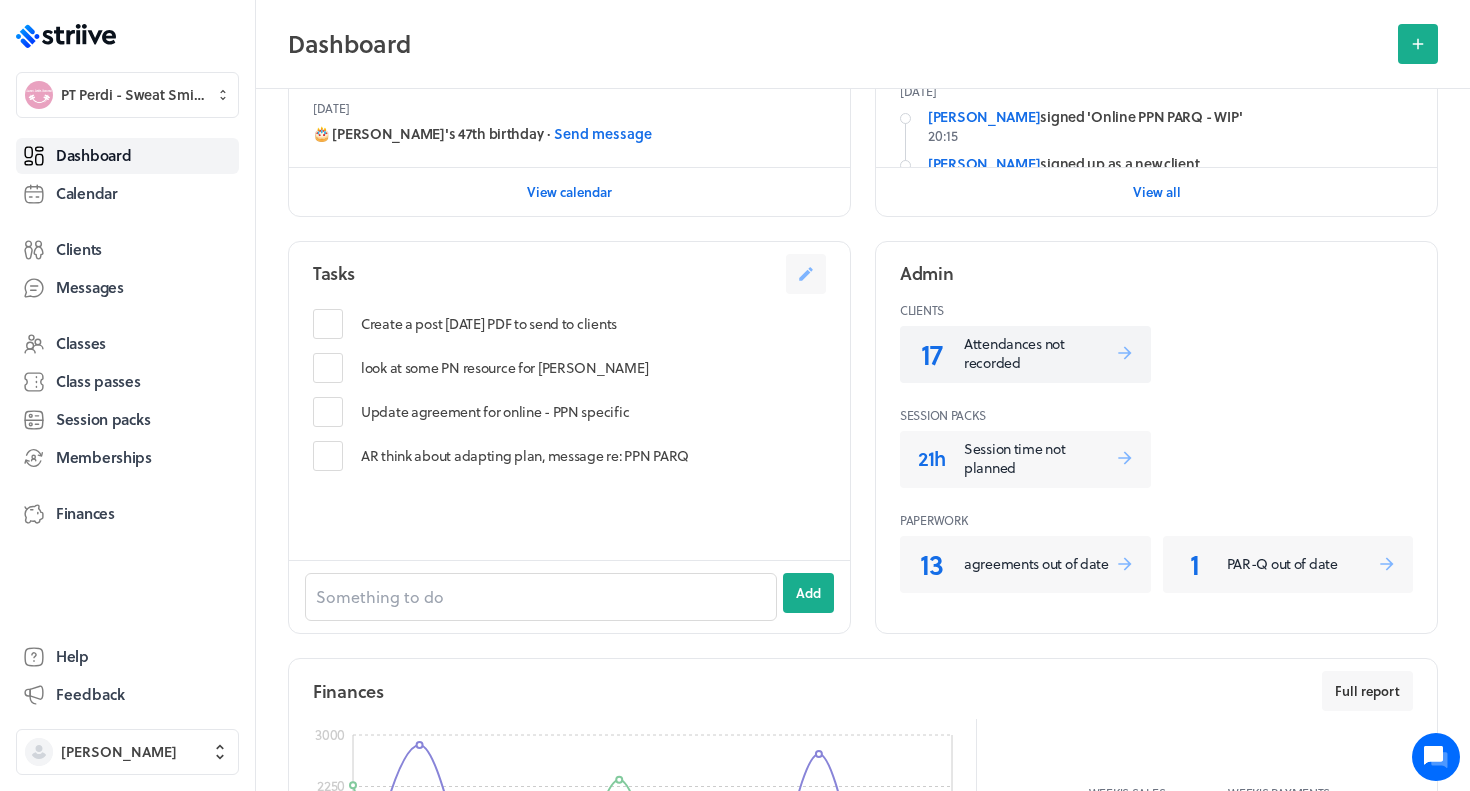 click on "17 Attendances not recorded" at bounding box center (1025, 354) 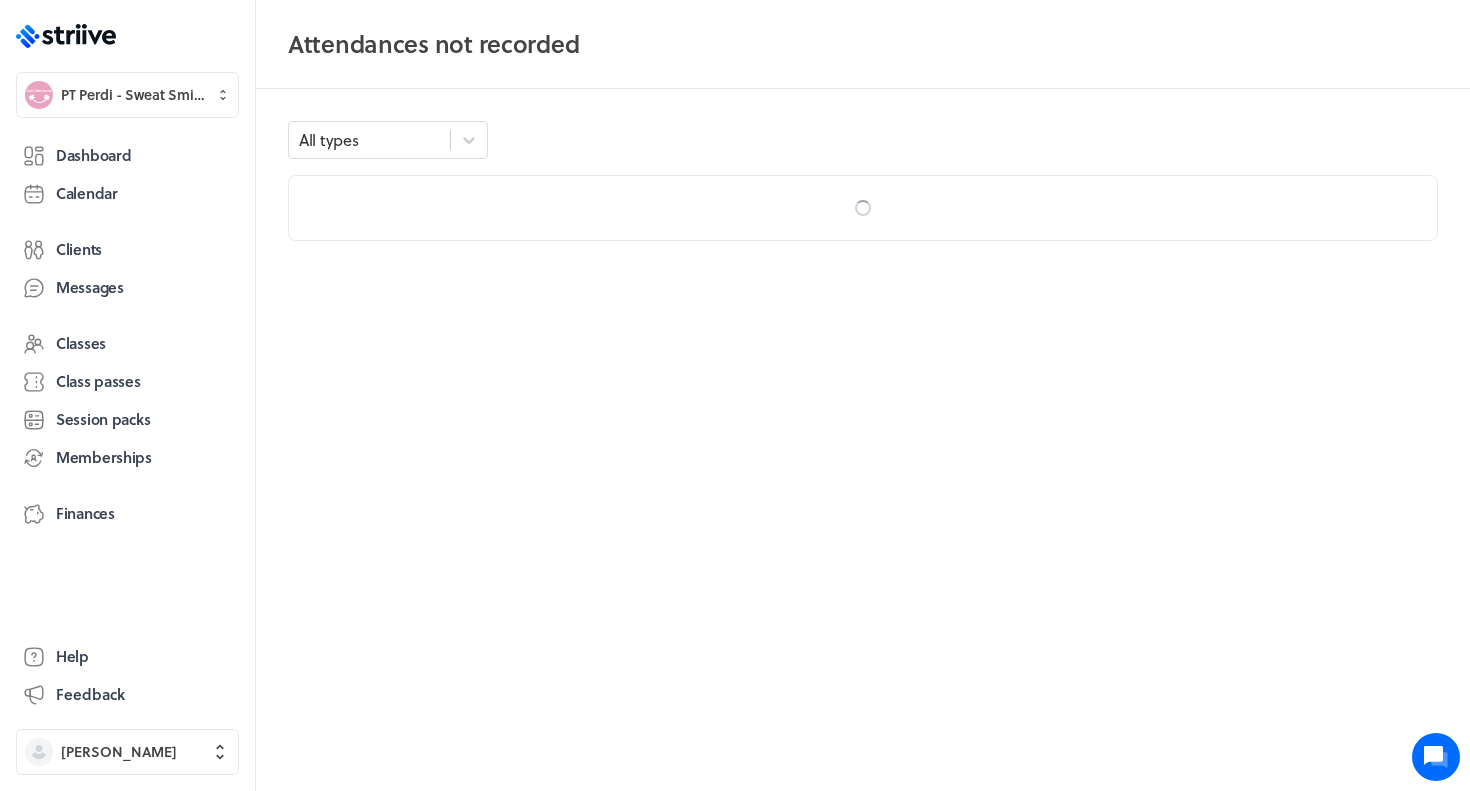 scroll, scrollTop: 0, scrollLeft: 0, axis: both 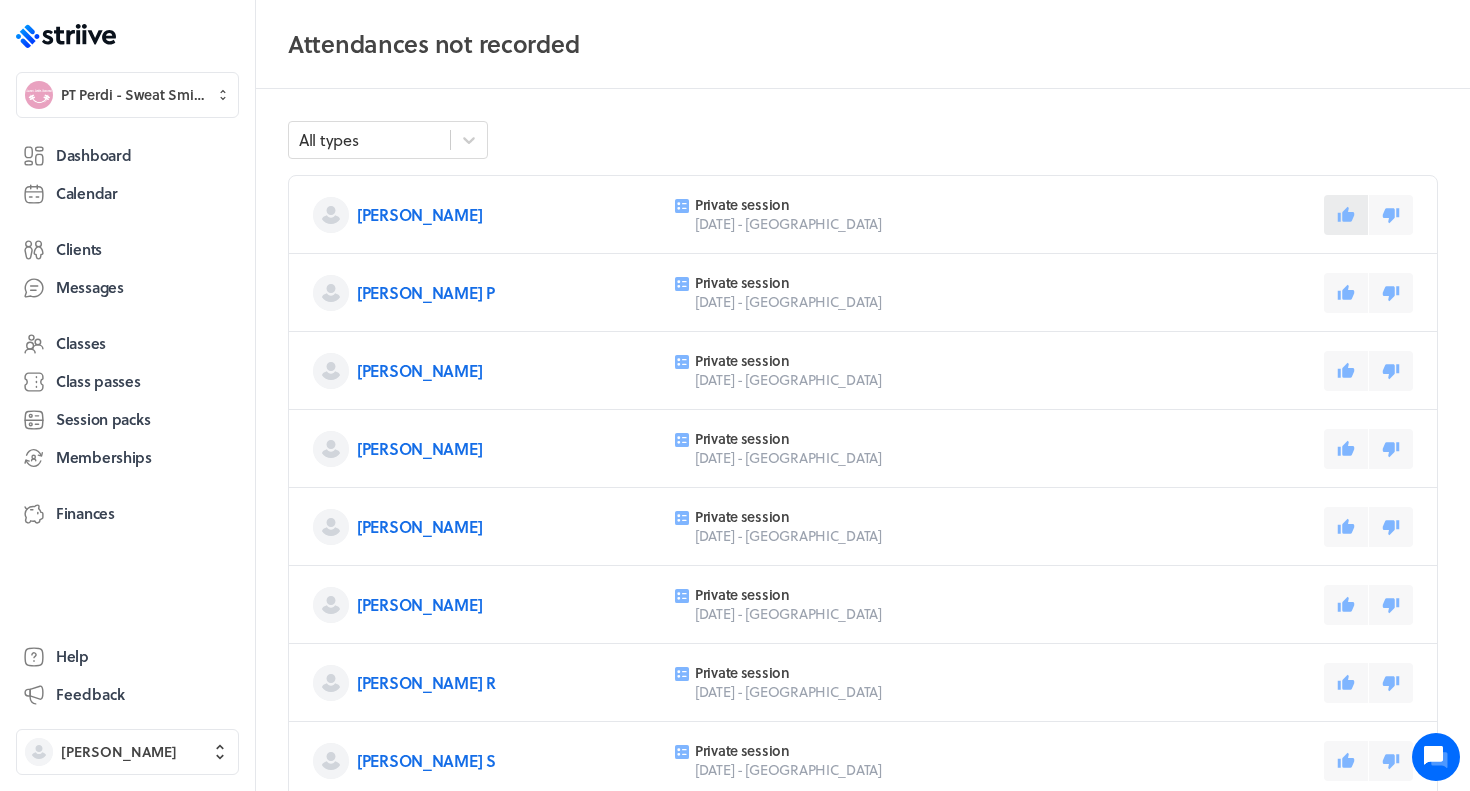 click 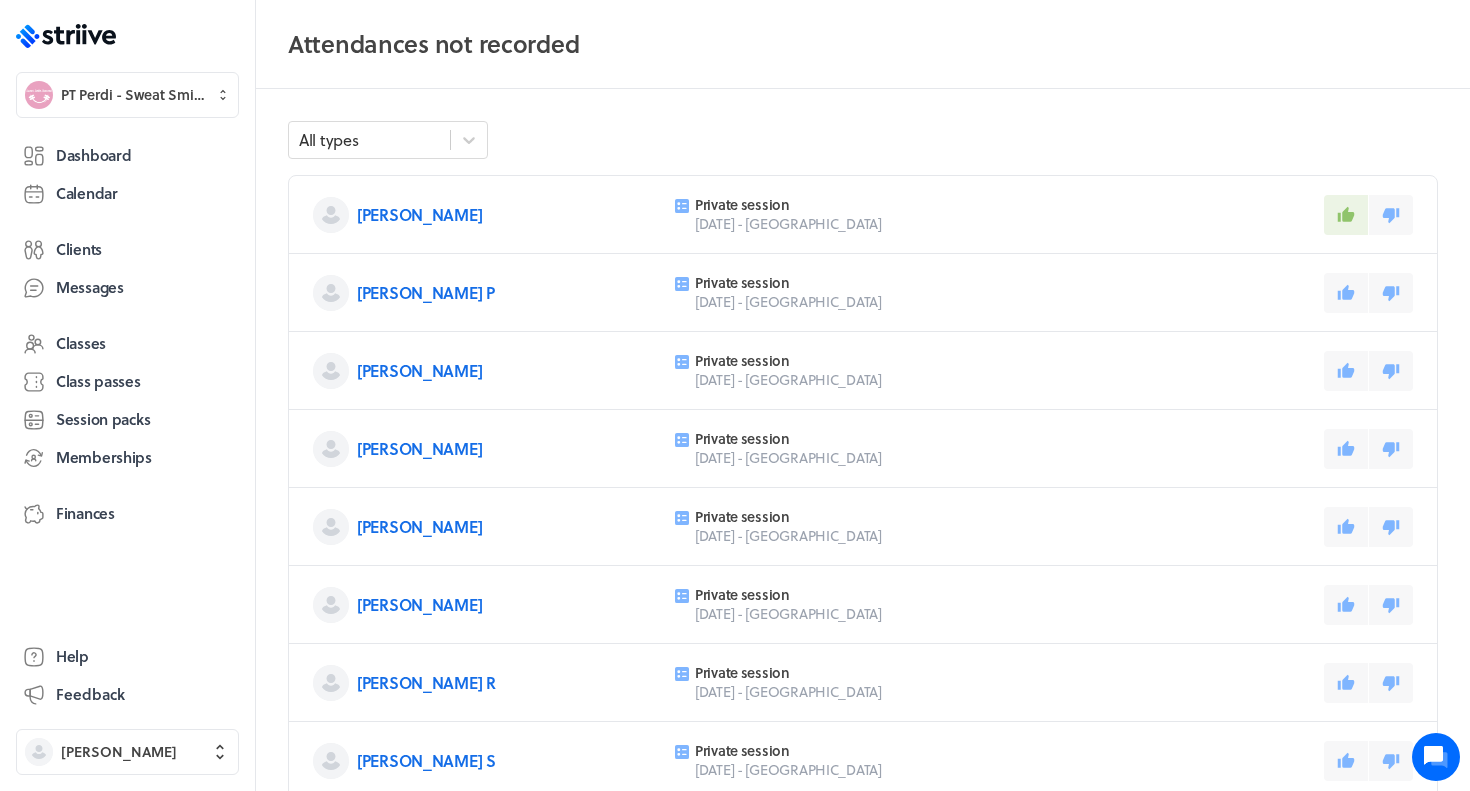 drag, startPoint x: 1348, startPoint y: 301, endPoint x: 1245, endPoint y: 399, distance: 142.17242 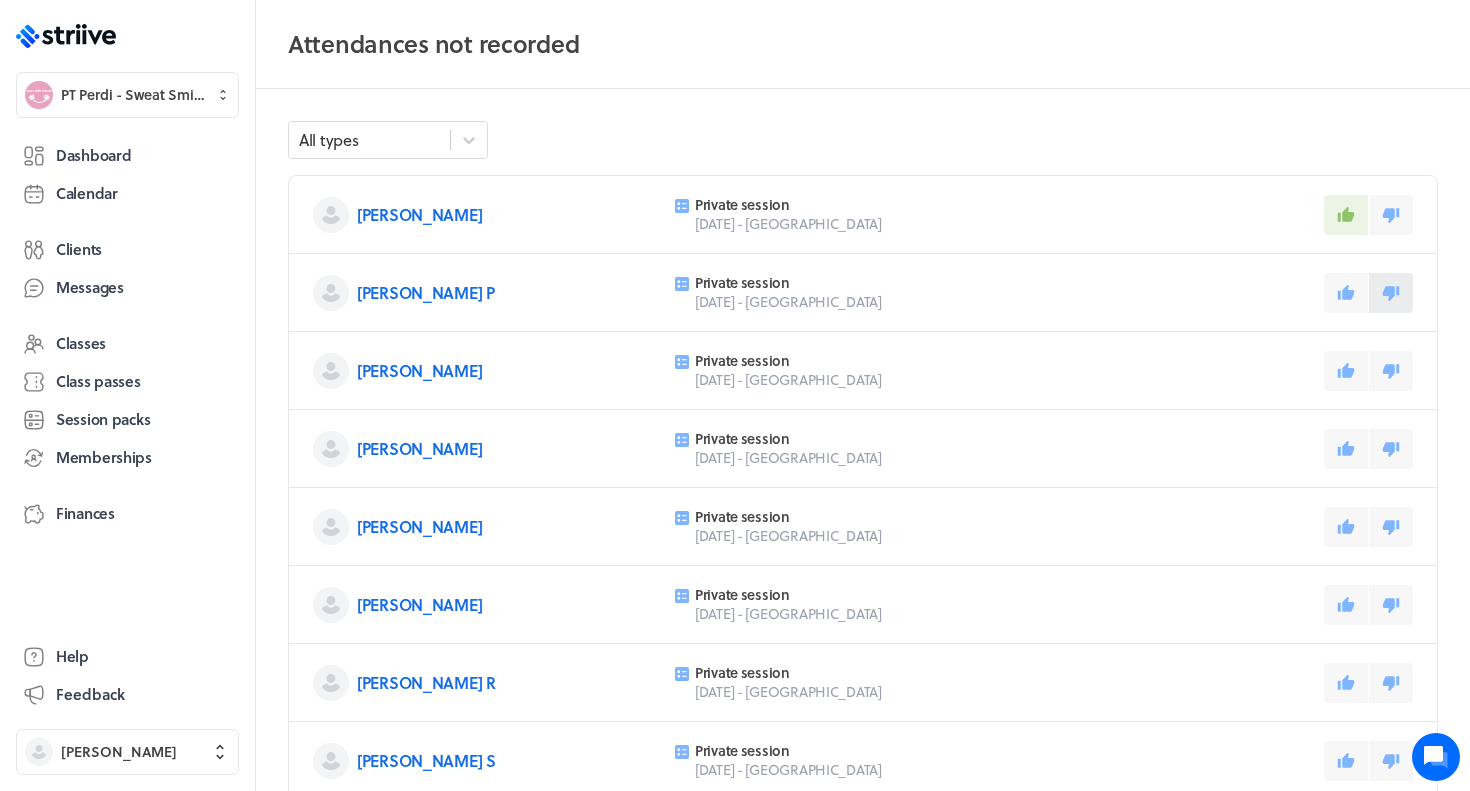 click 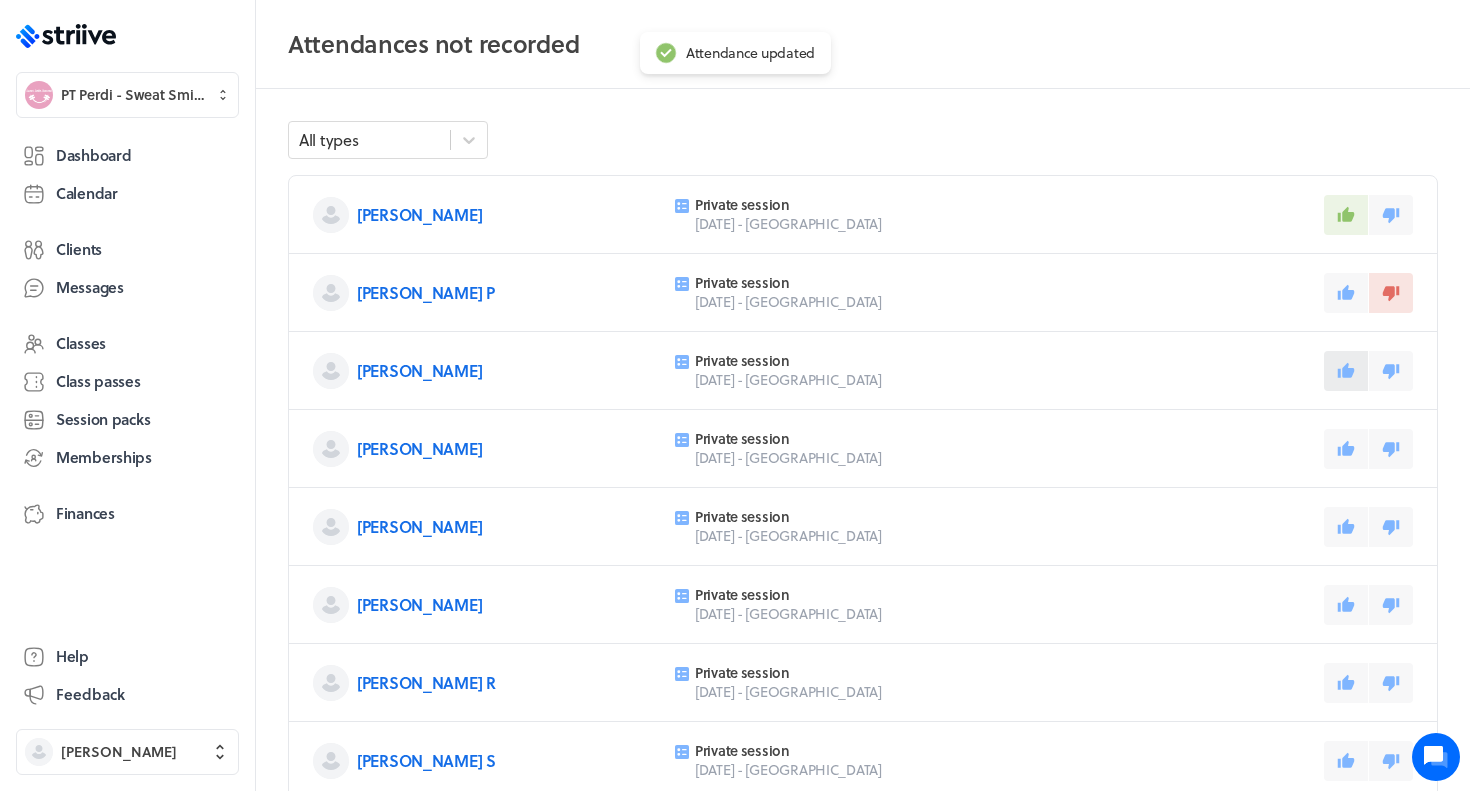 click 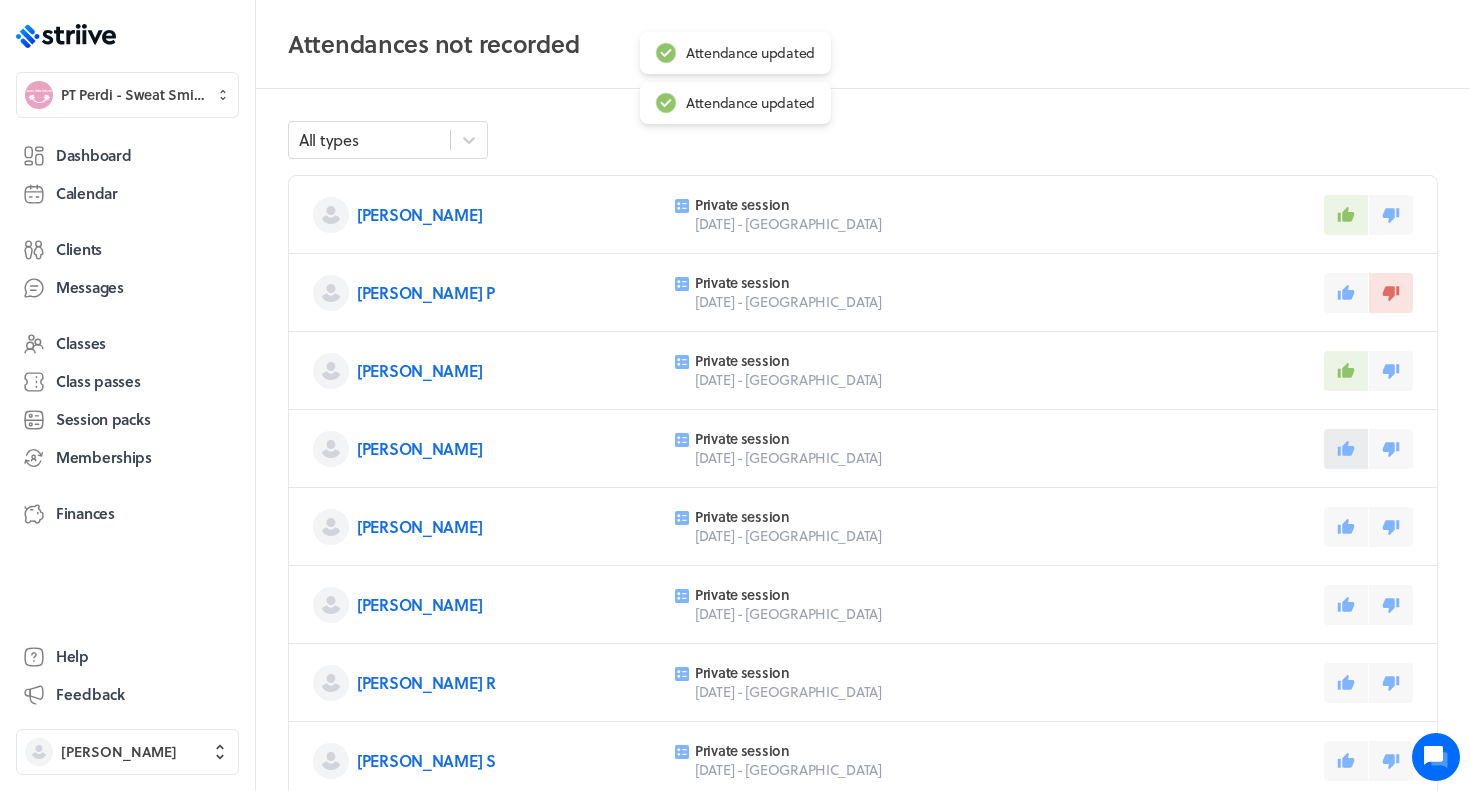 click 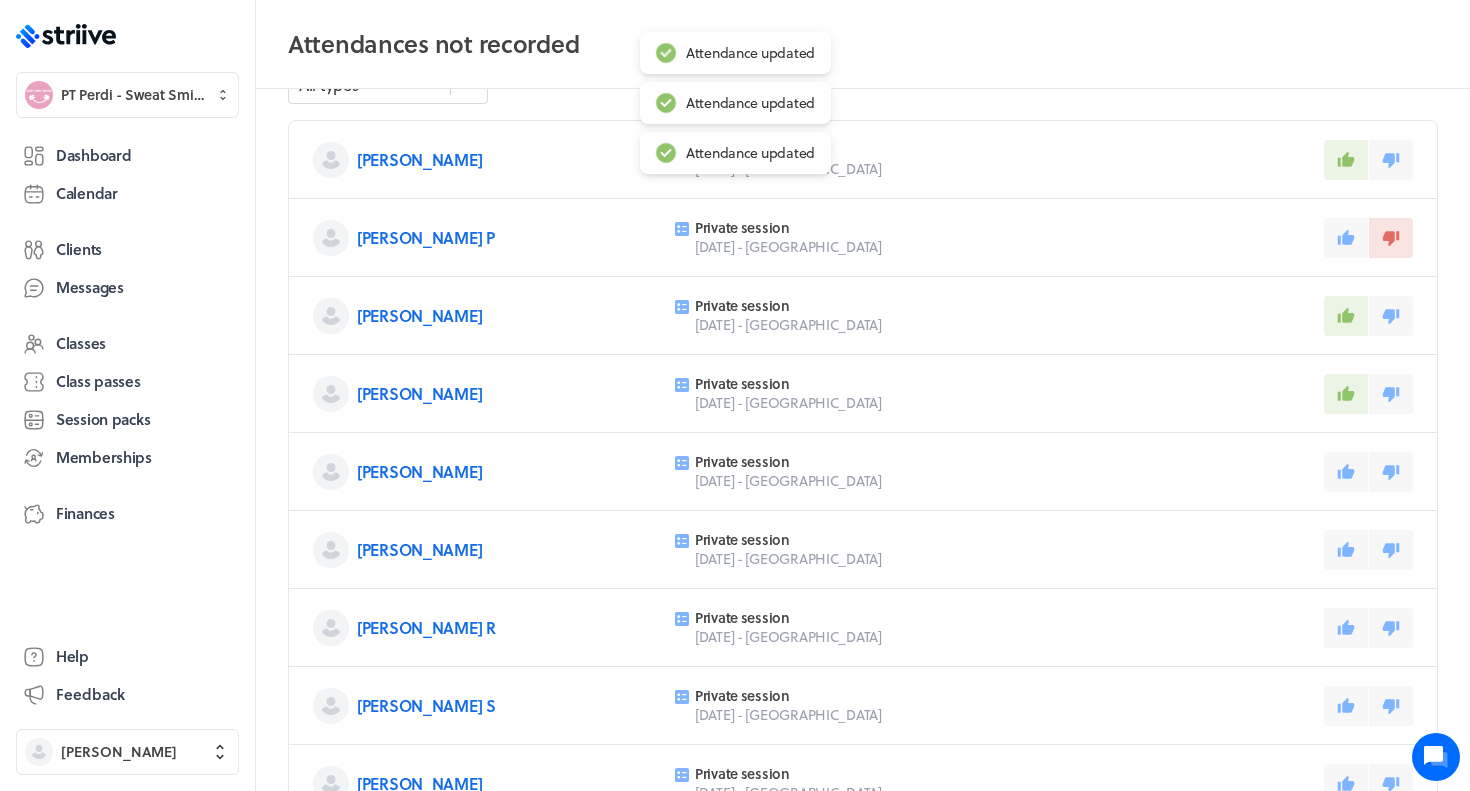 click at bounding box center (1346, 472) 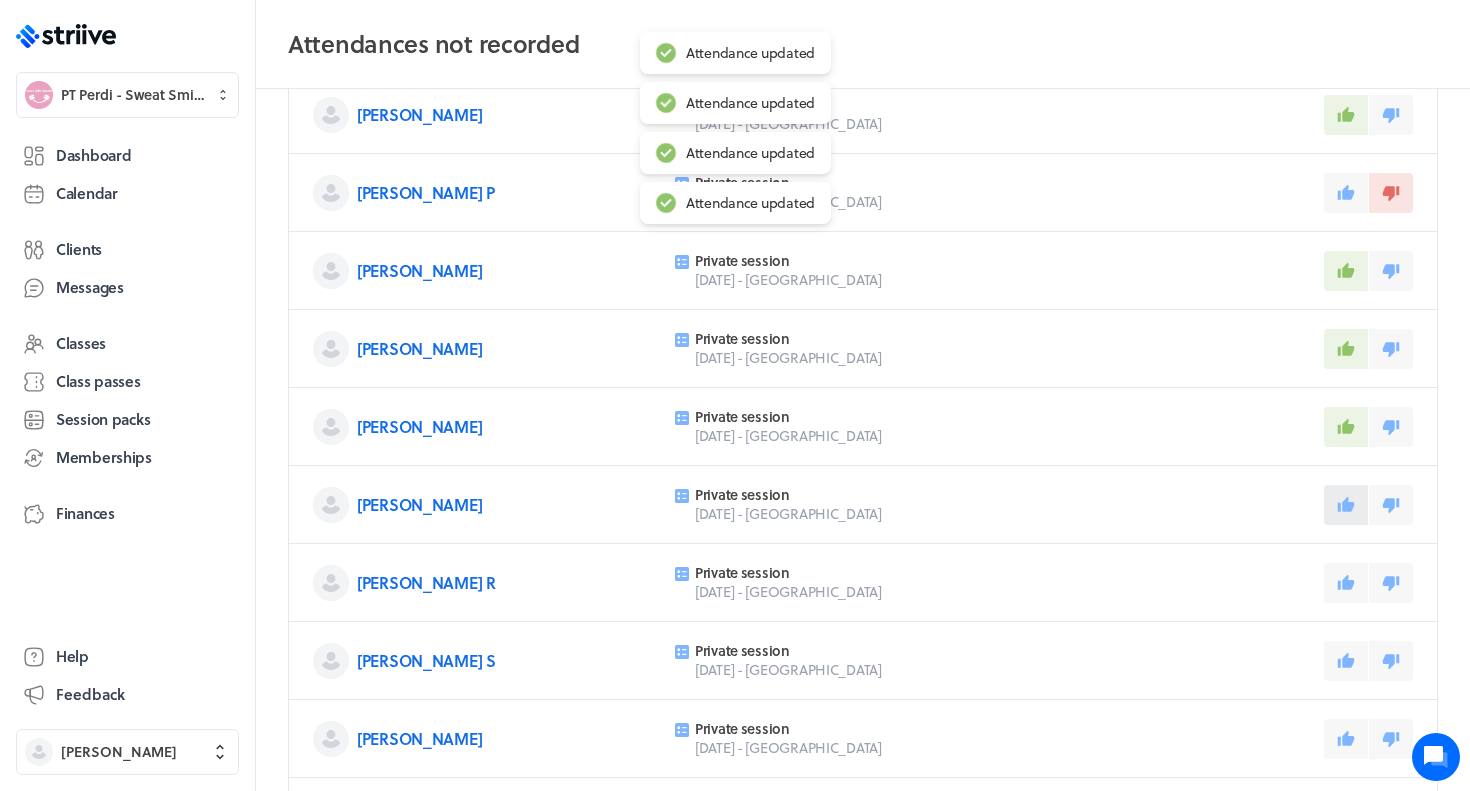 click at bounding box center (1346, 505) 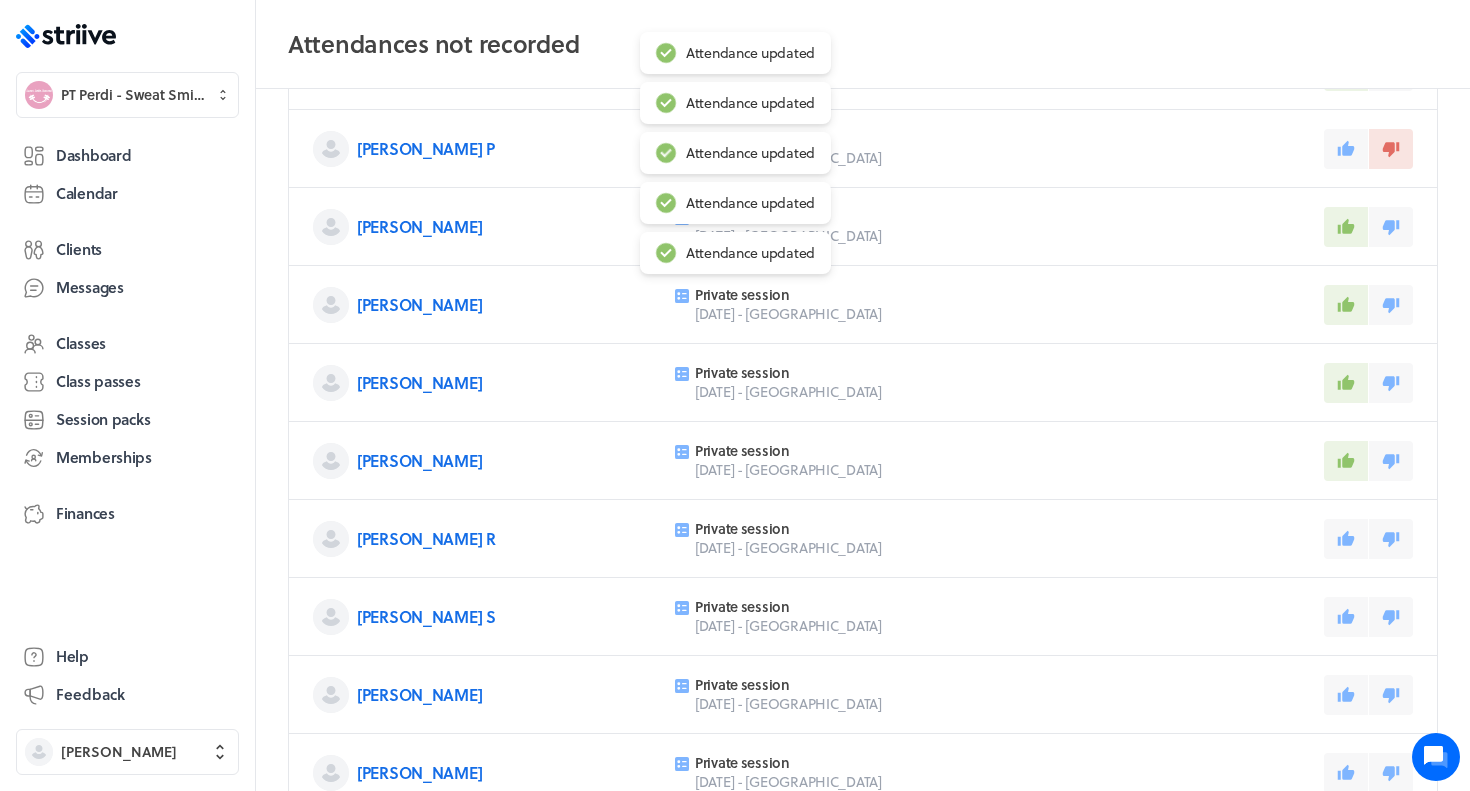 scroll, scrollTop: 155, scrollLeft: 0, axis: vertical 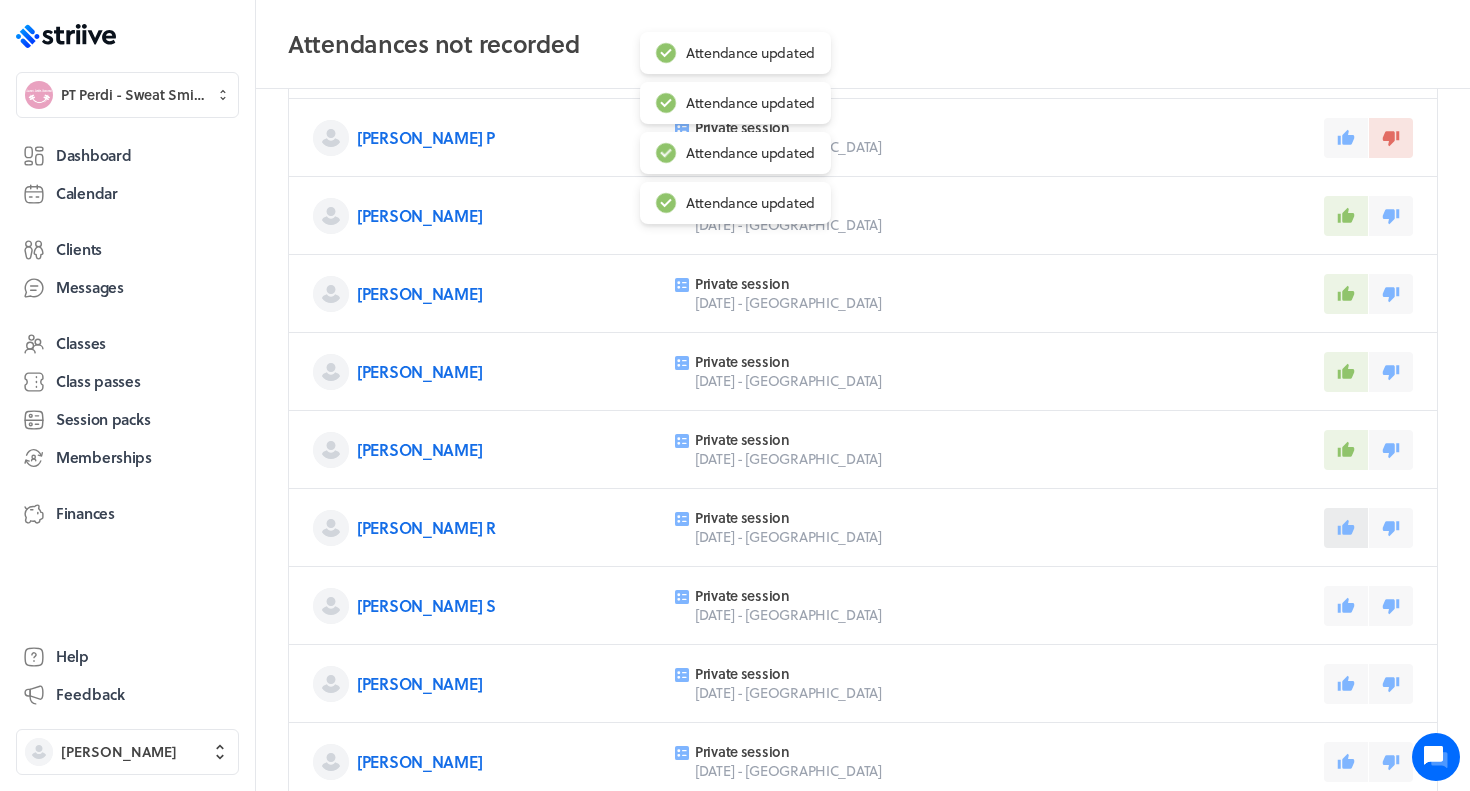 click 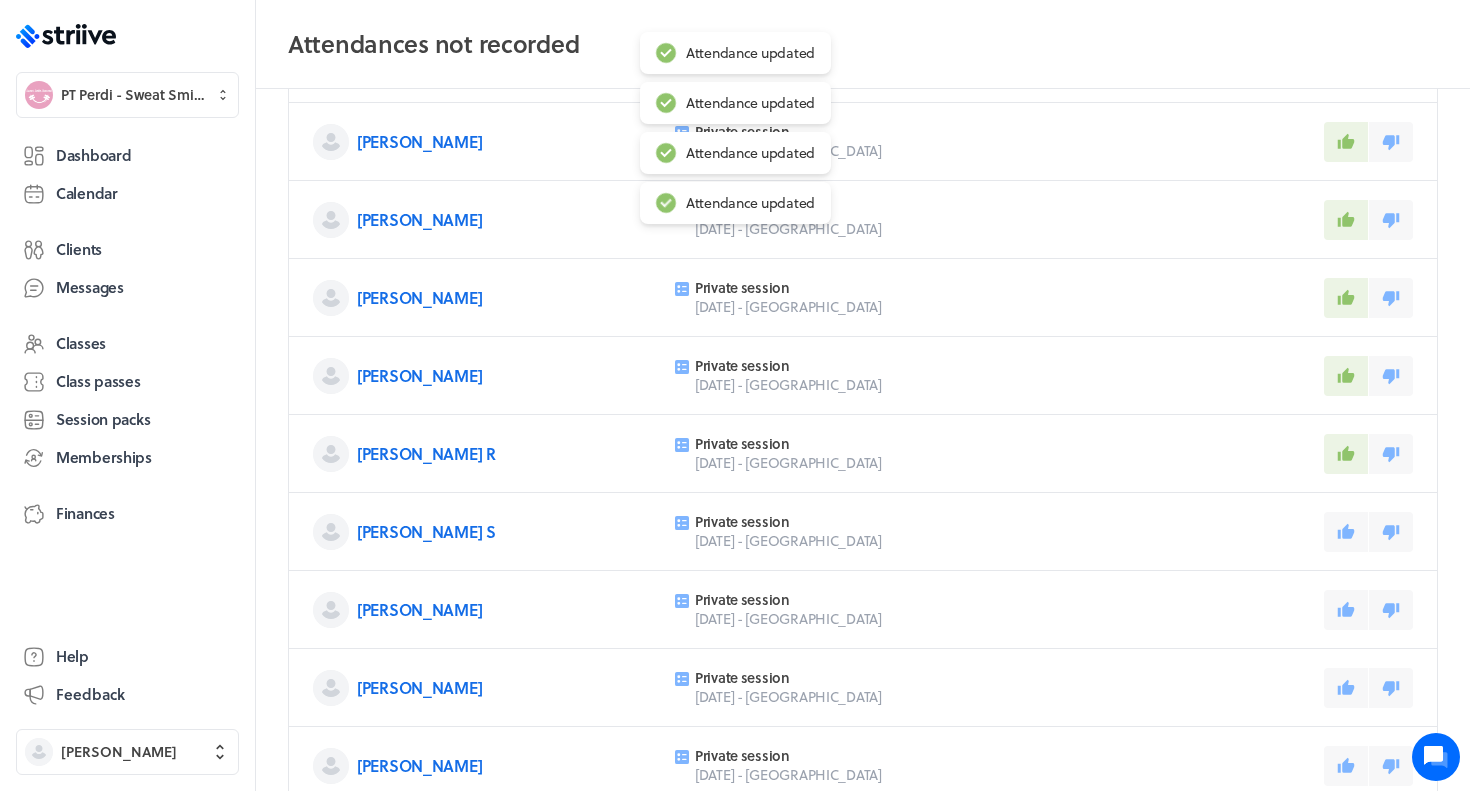 click 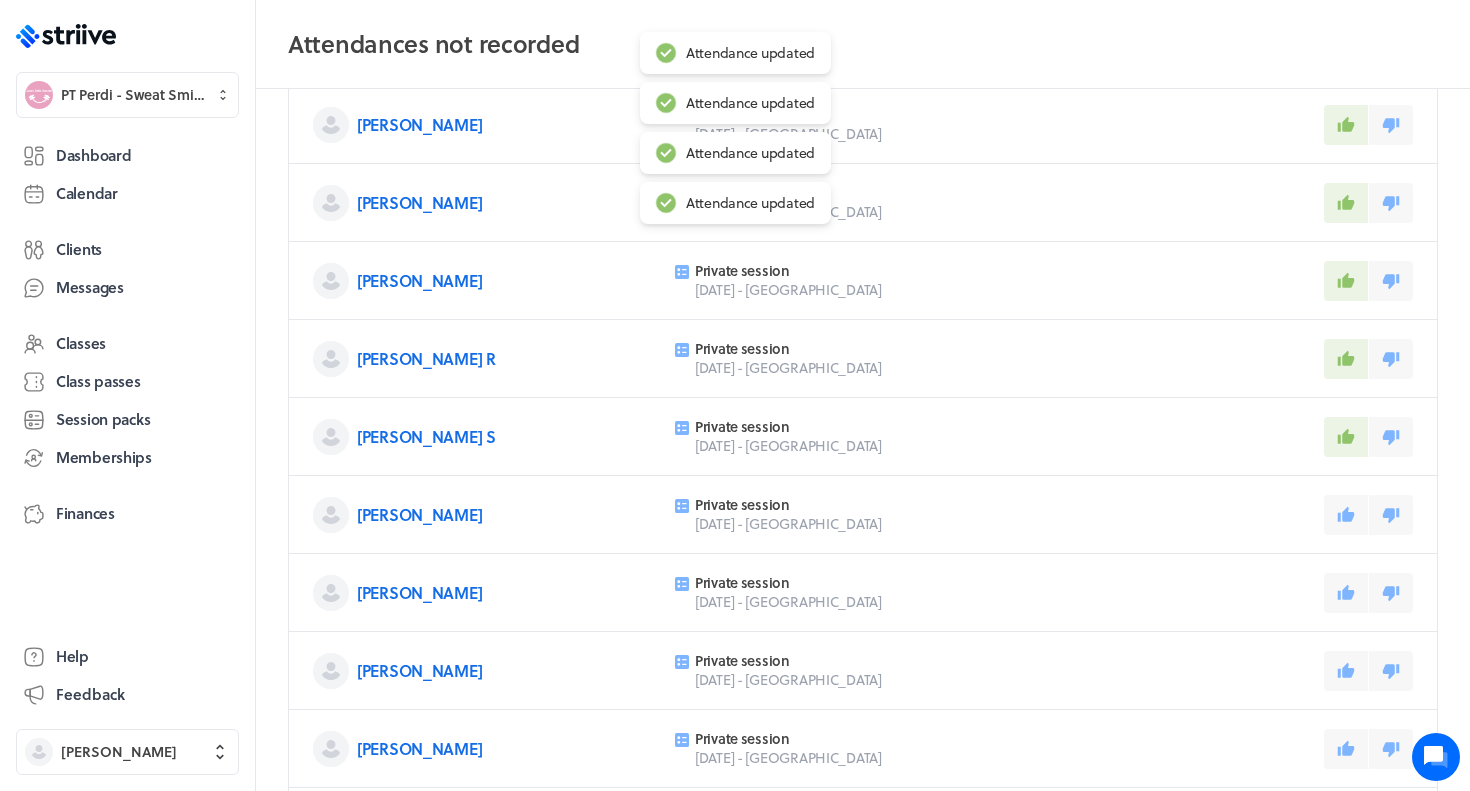 scroll, scrollTop: 336, scrollLeft: 0, axis: vertical 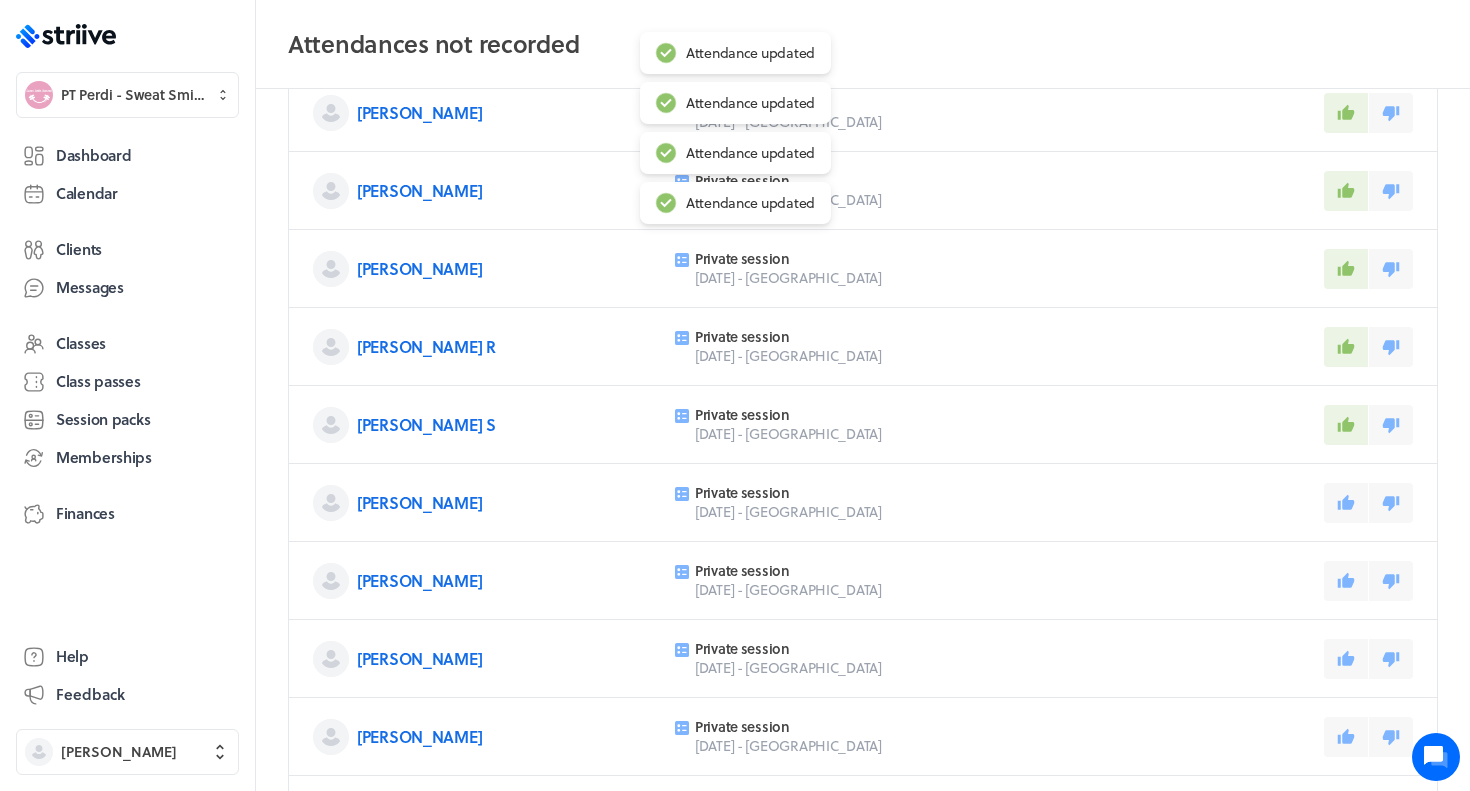 click on "[PERSON_NAME] Private session [DATE][PERSON_NAME][GEOGRAPHIC_DATA]" at bounding box center [863, 503] 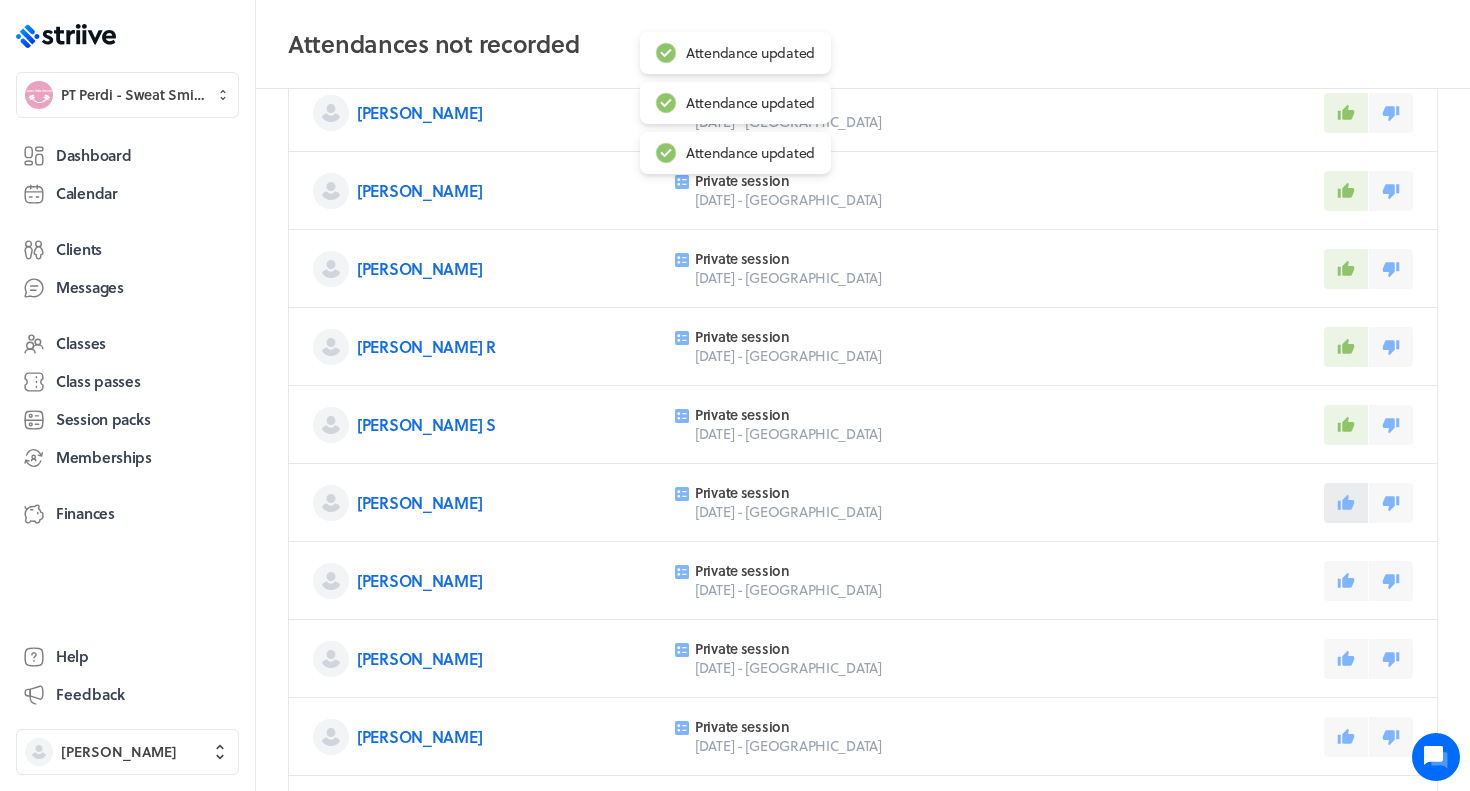 click 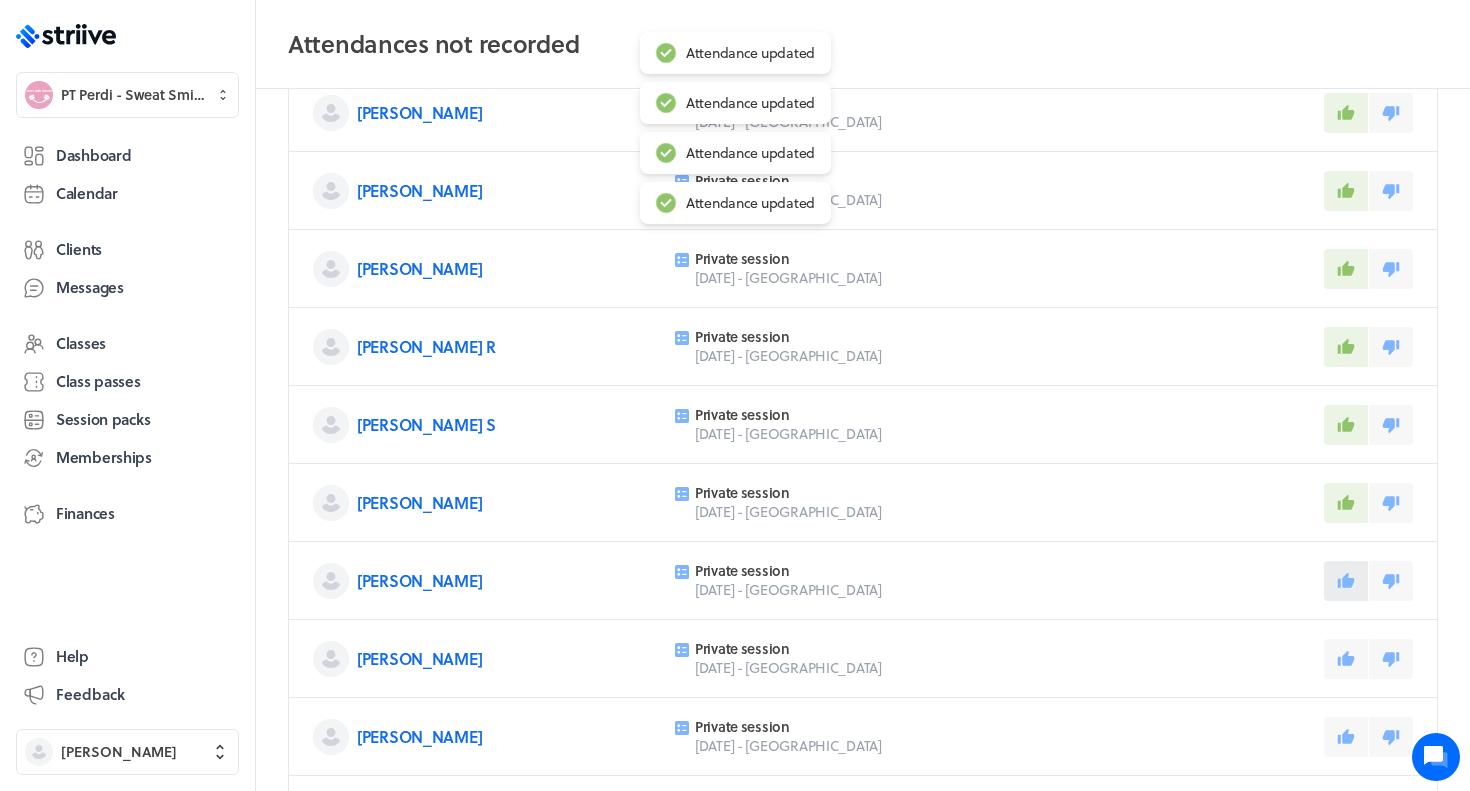 click at bounding box center [1346, 581] 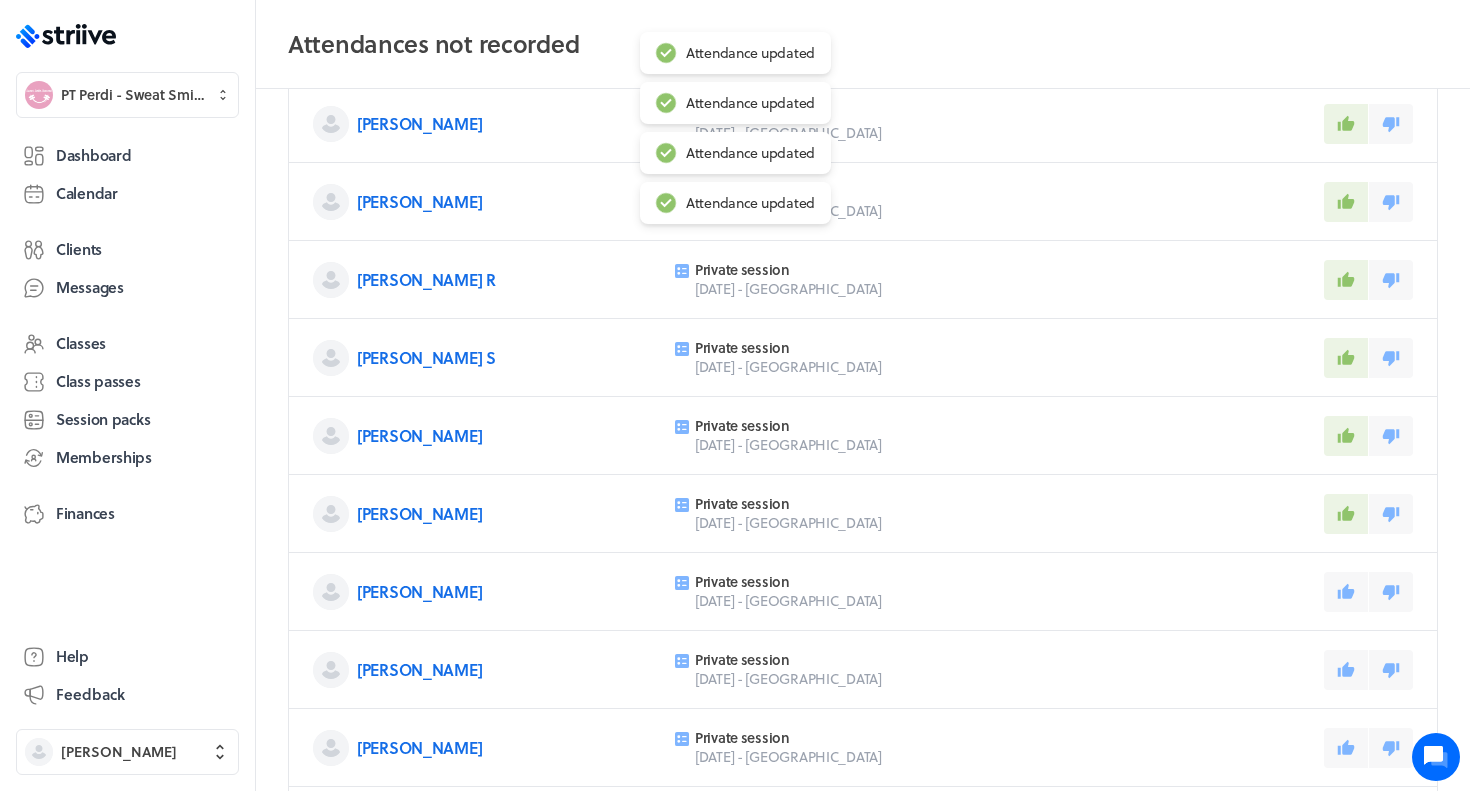 scroll, scrollTop: 418, scrollLeft: 0, axis: vertical 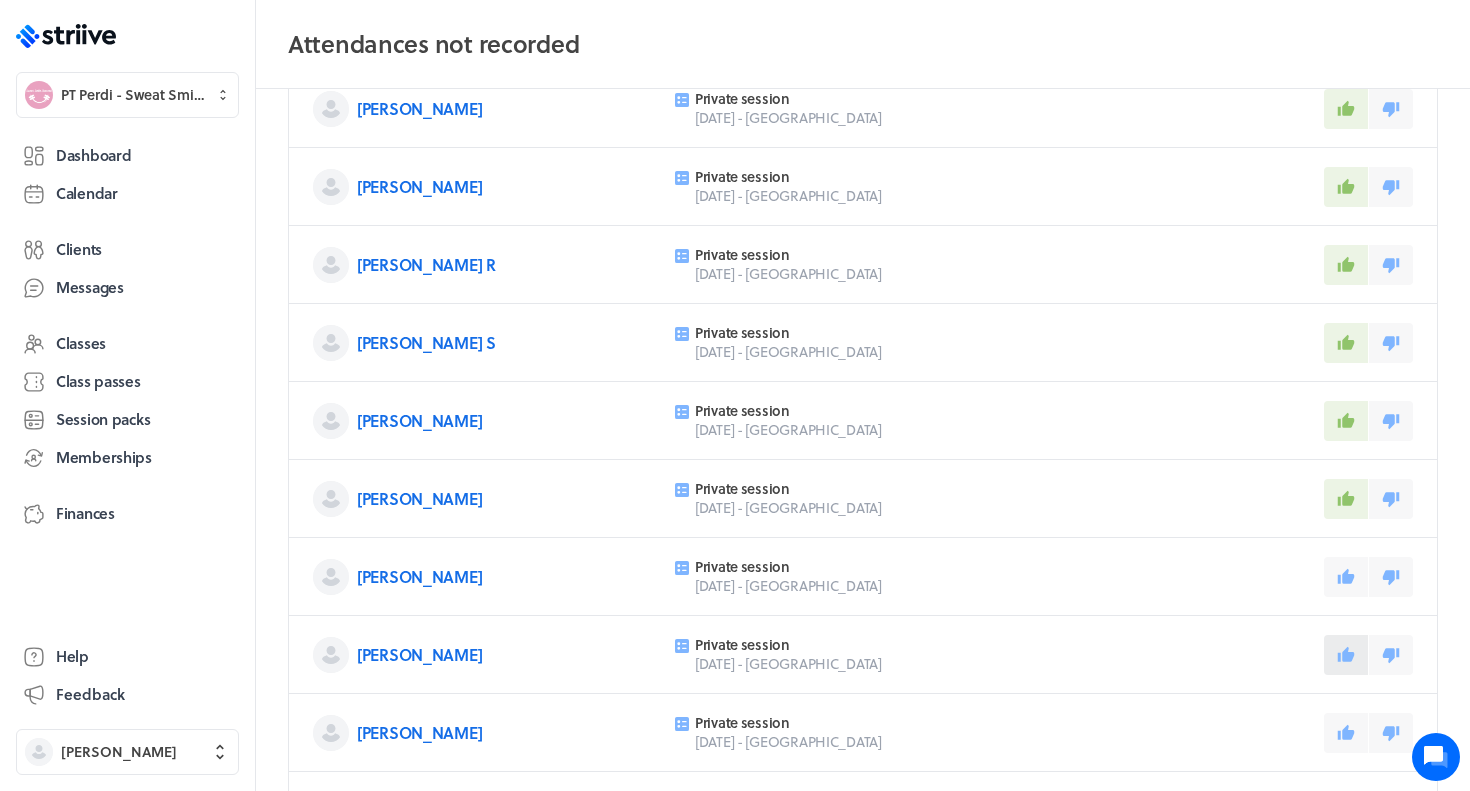 click 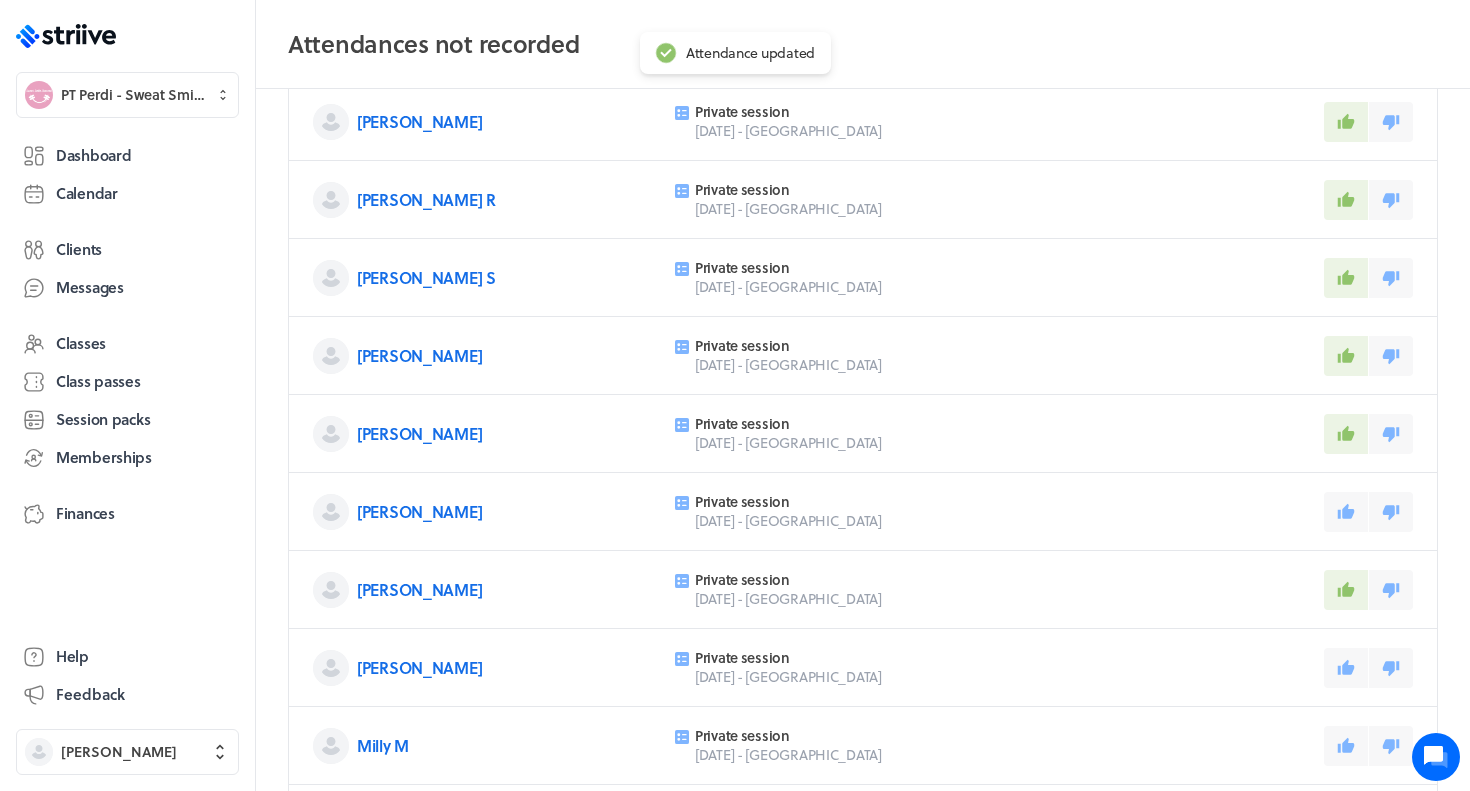 scroll, scrollTop: 489, scrollLeft: 0, axis: vertical 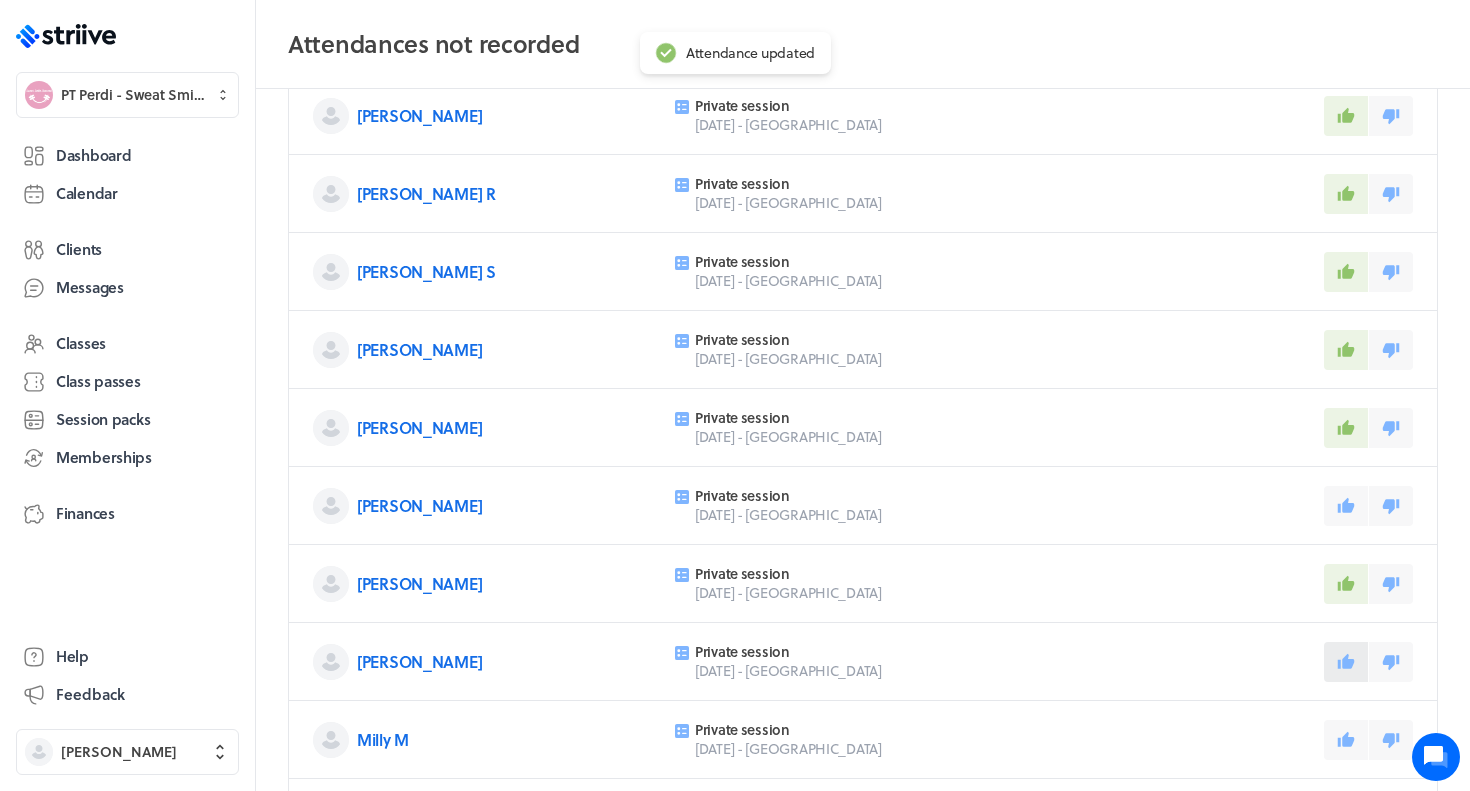 click 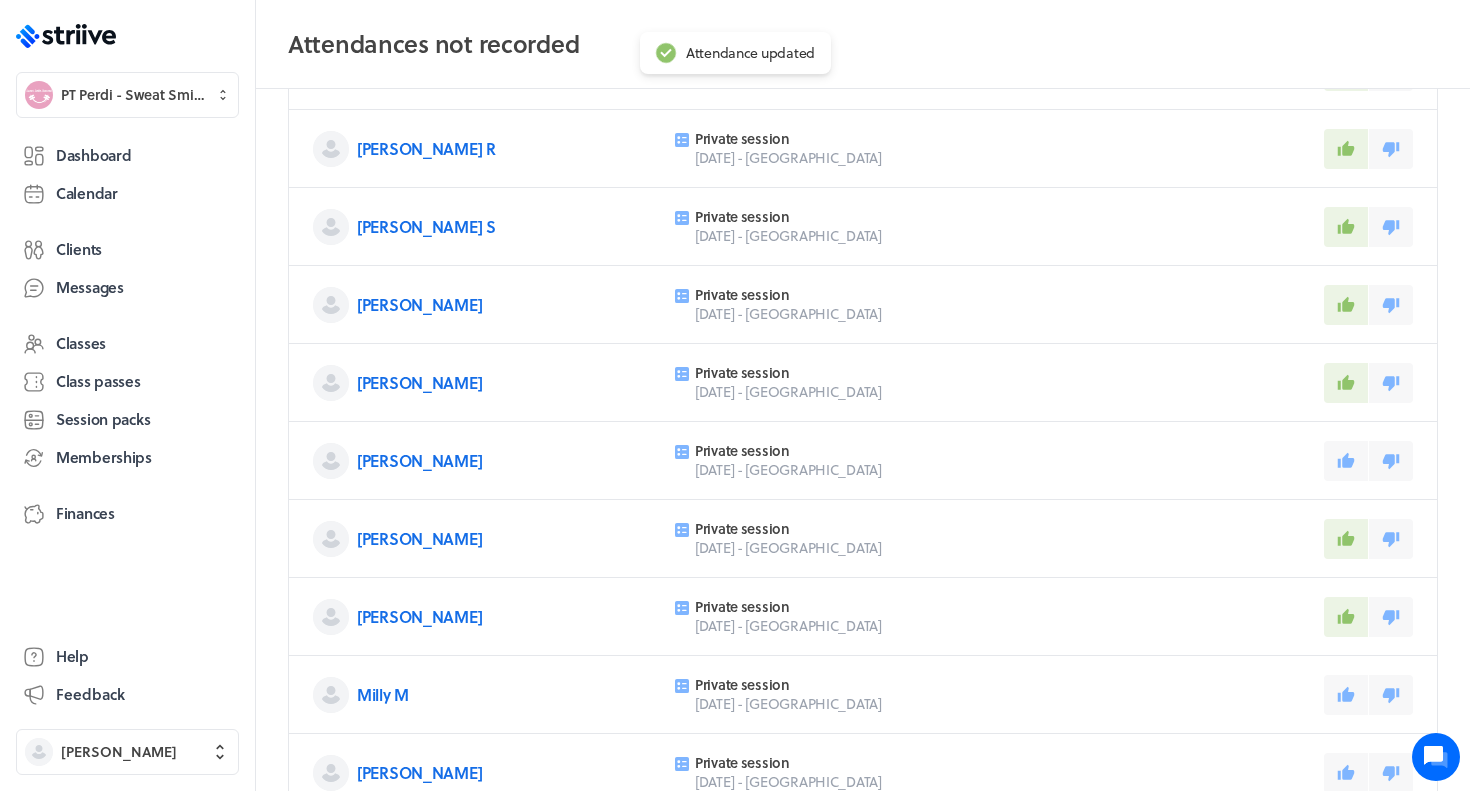 scroll, scrollTop: 544, scrollLeft: 0, axis: vertical 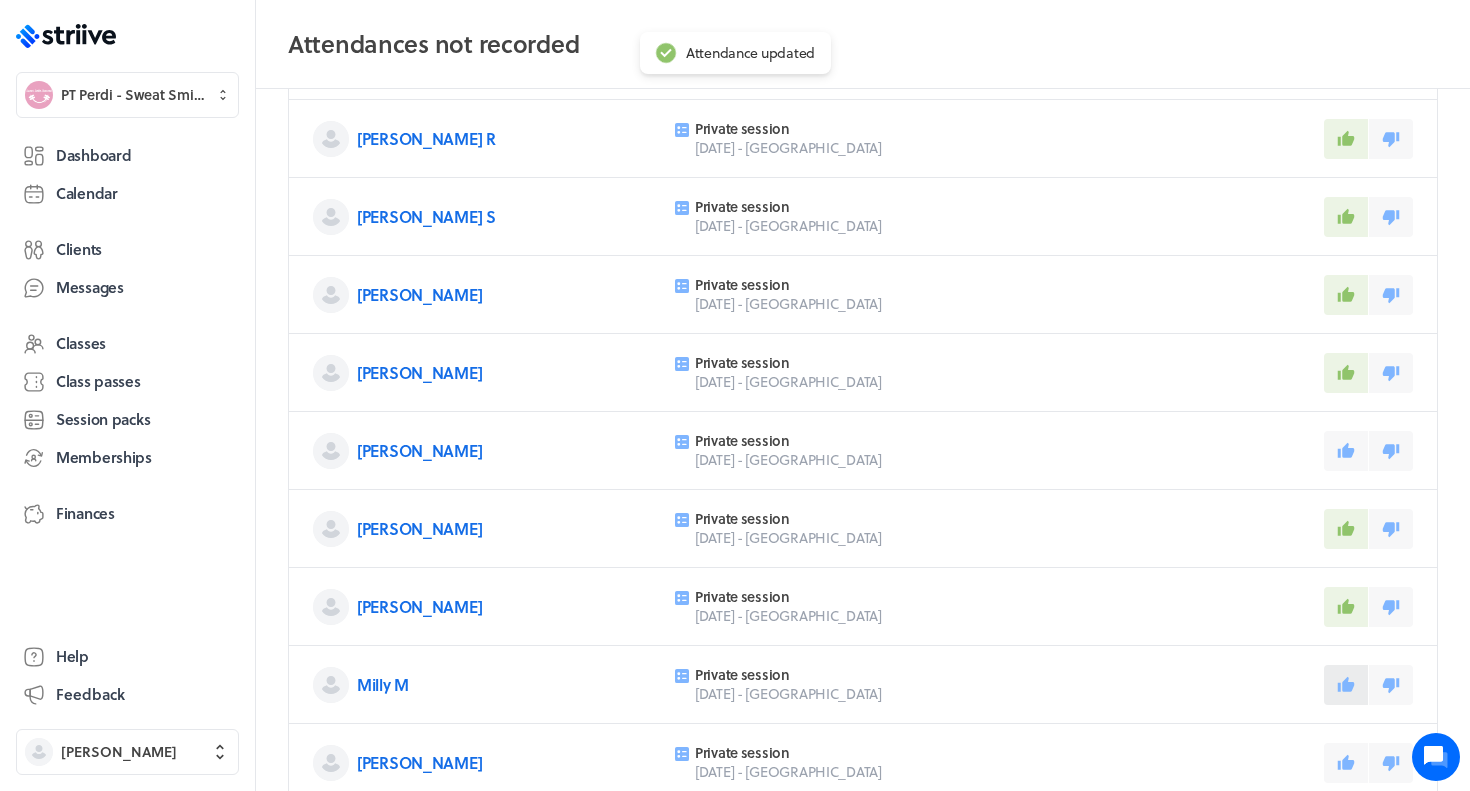 click 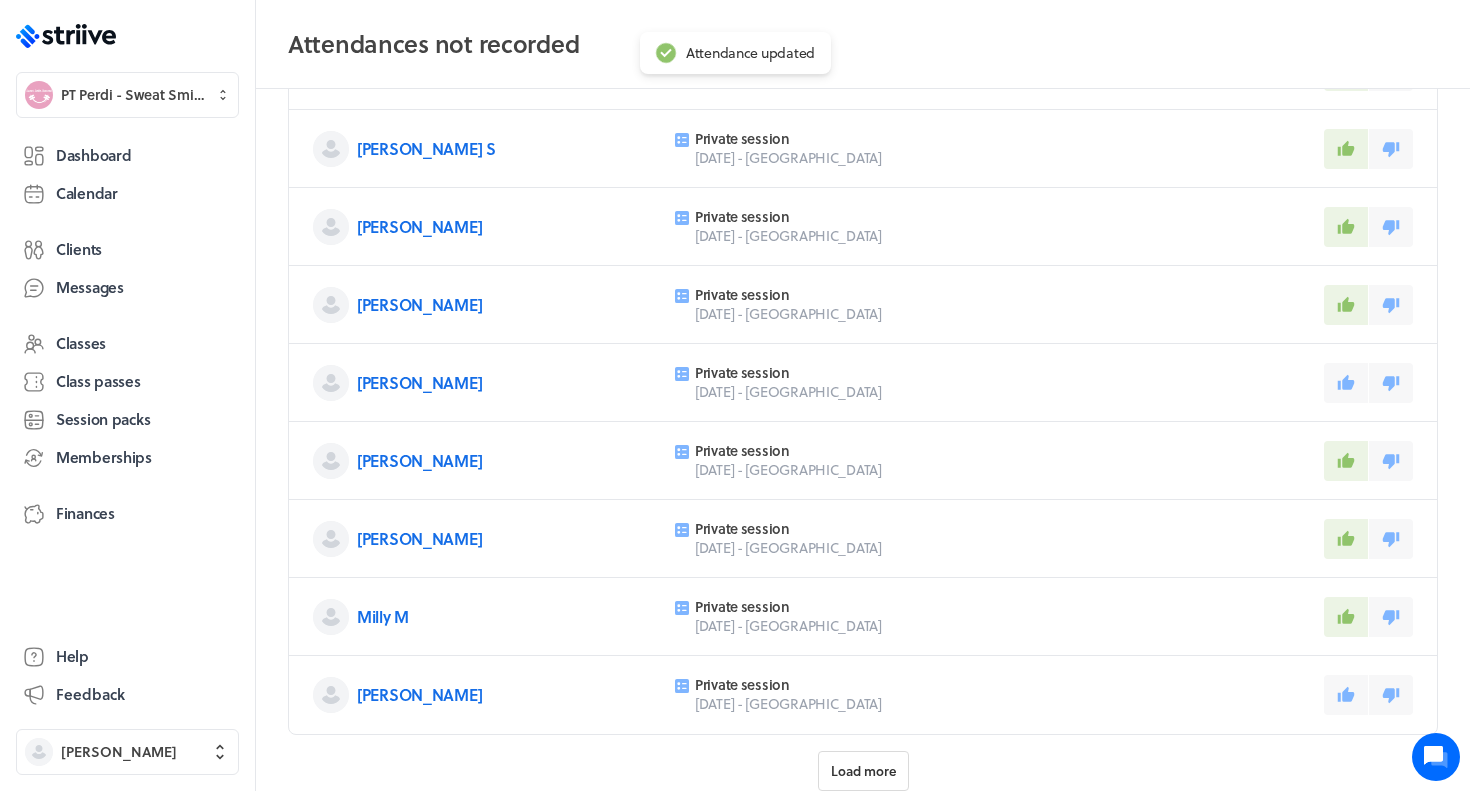 scroll, scrollTop: 614, scrollLeft: 0, axis: vertical 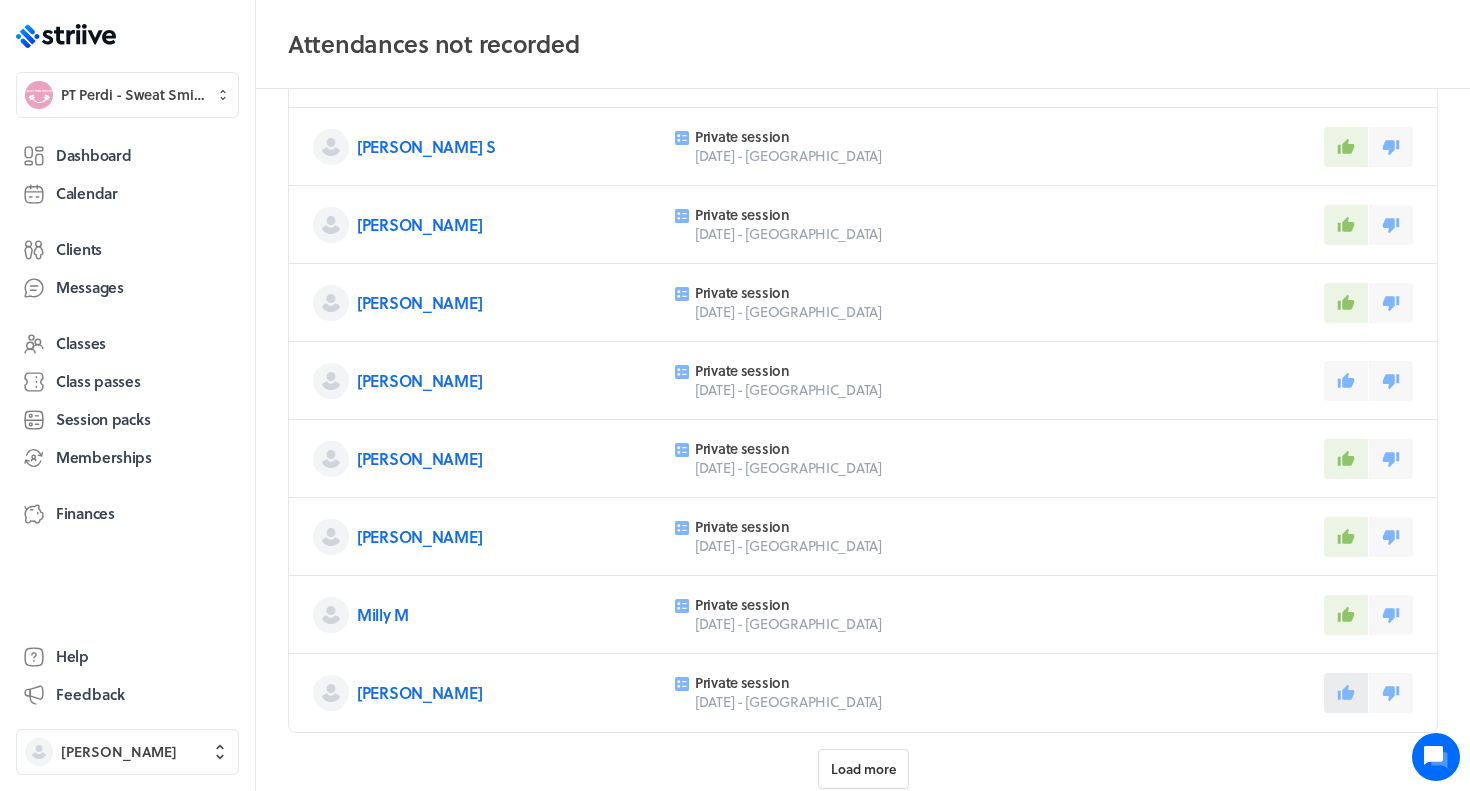 click 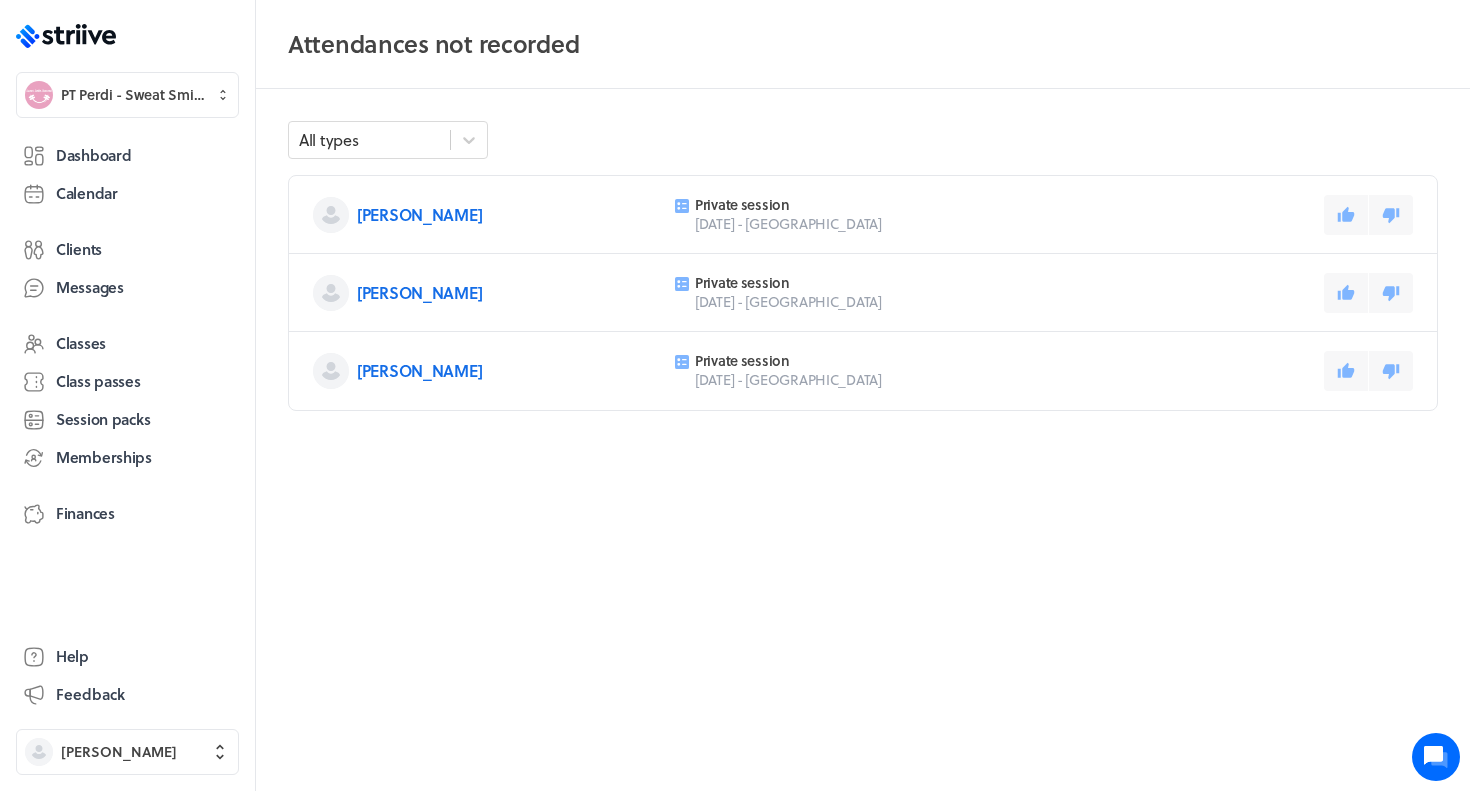 scroll, scrollTop: 0, scrollLeft: 0, axis: both 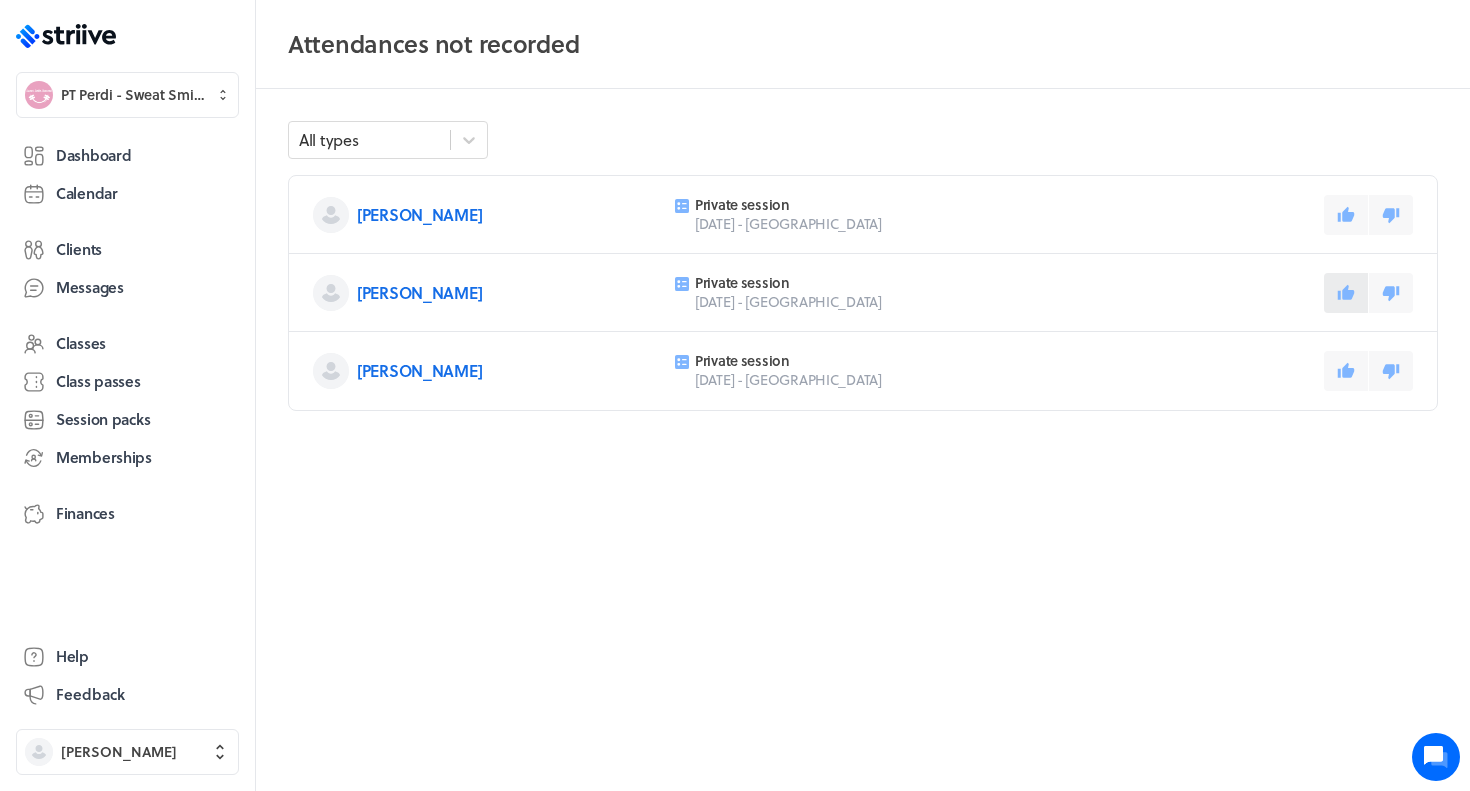 click 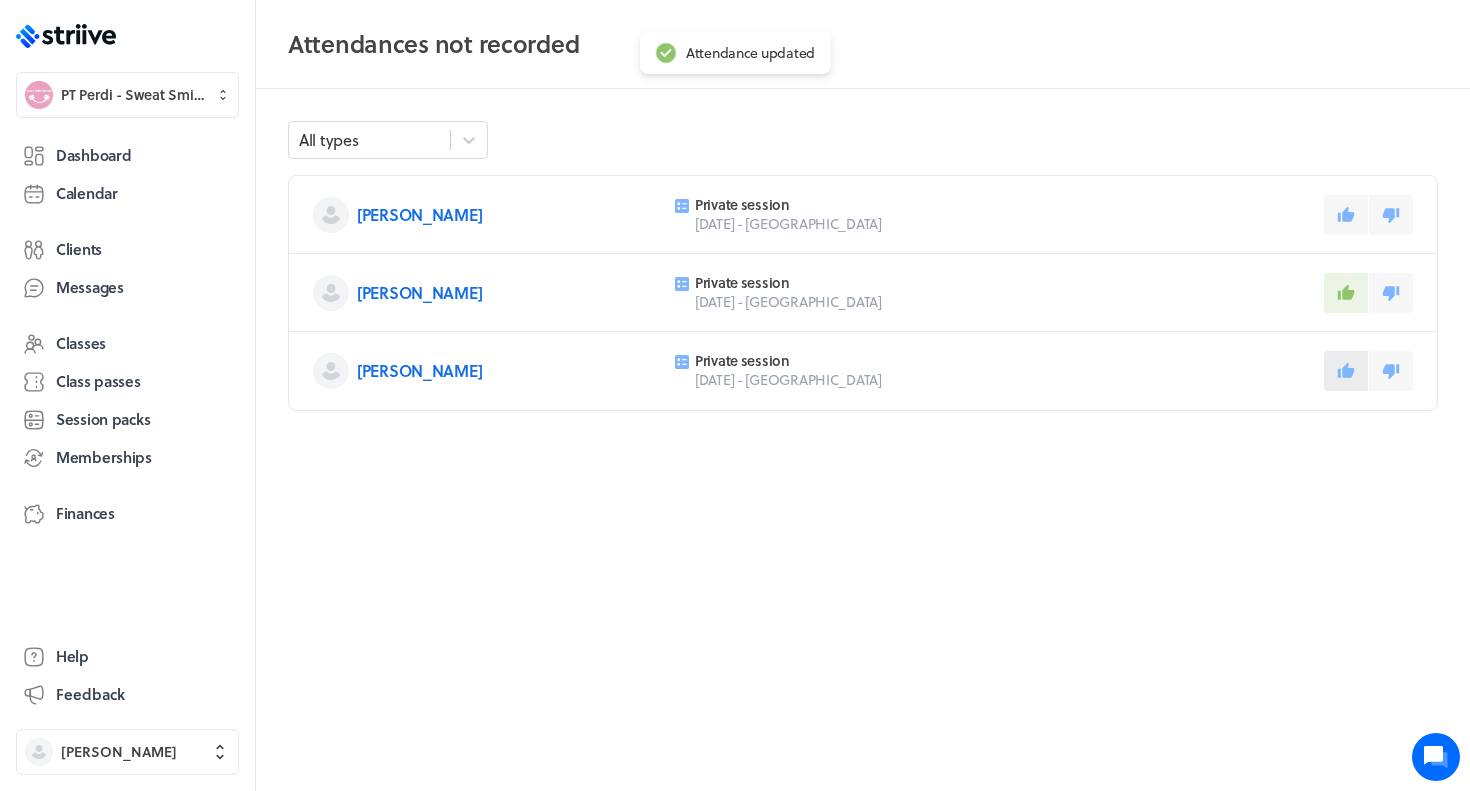 click at bounding box center [1346, 371] 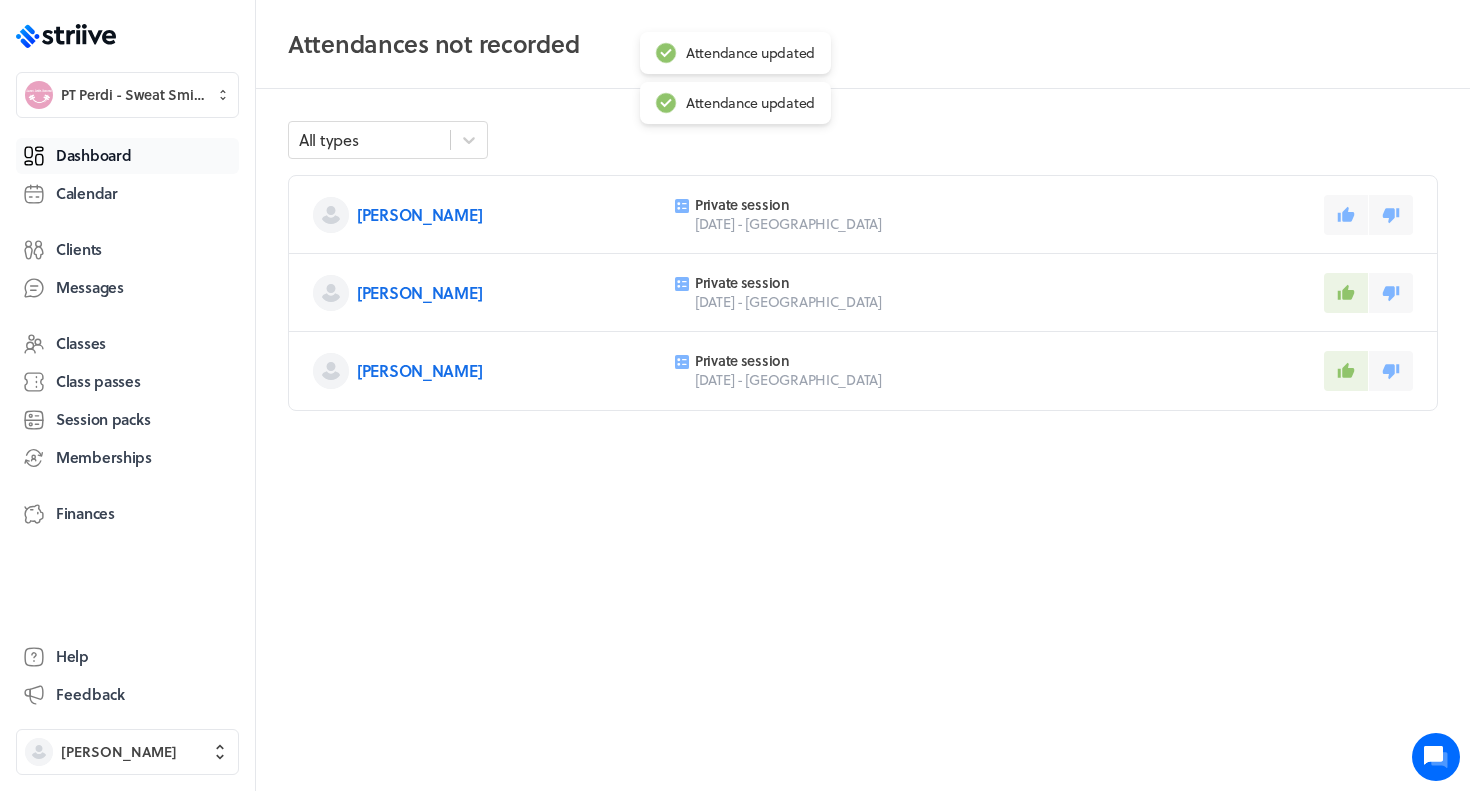 click on "Dashboard" at bounding box center [93, 155] 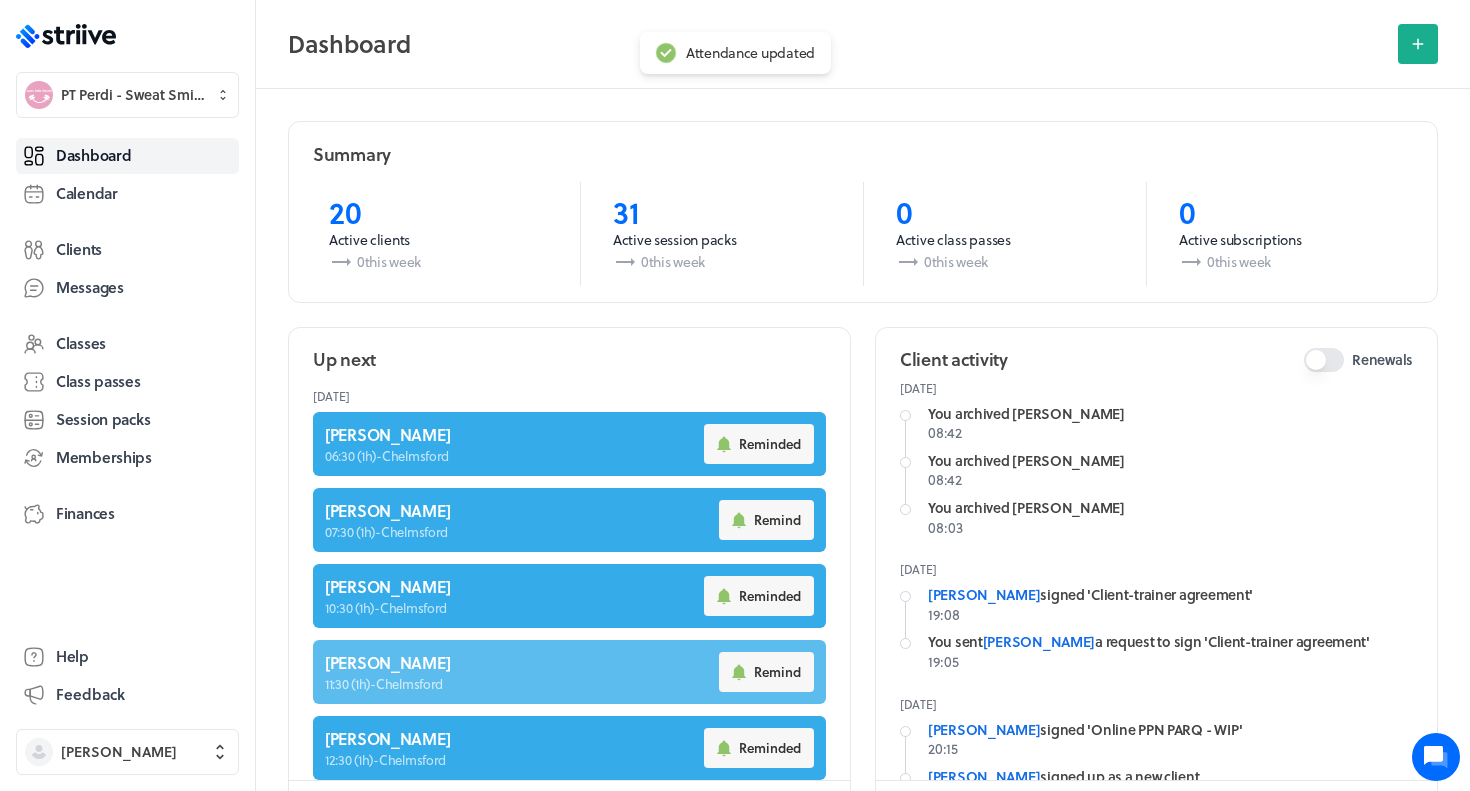 scroll, scrollTop: 44, scrollLeft: 0, axis: vertical 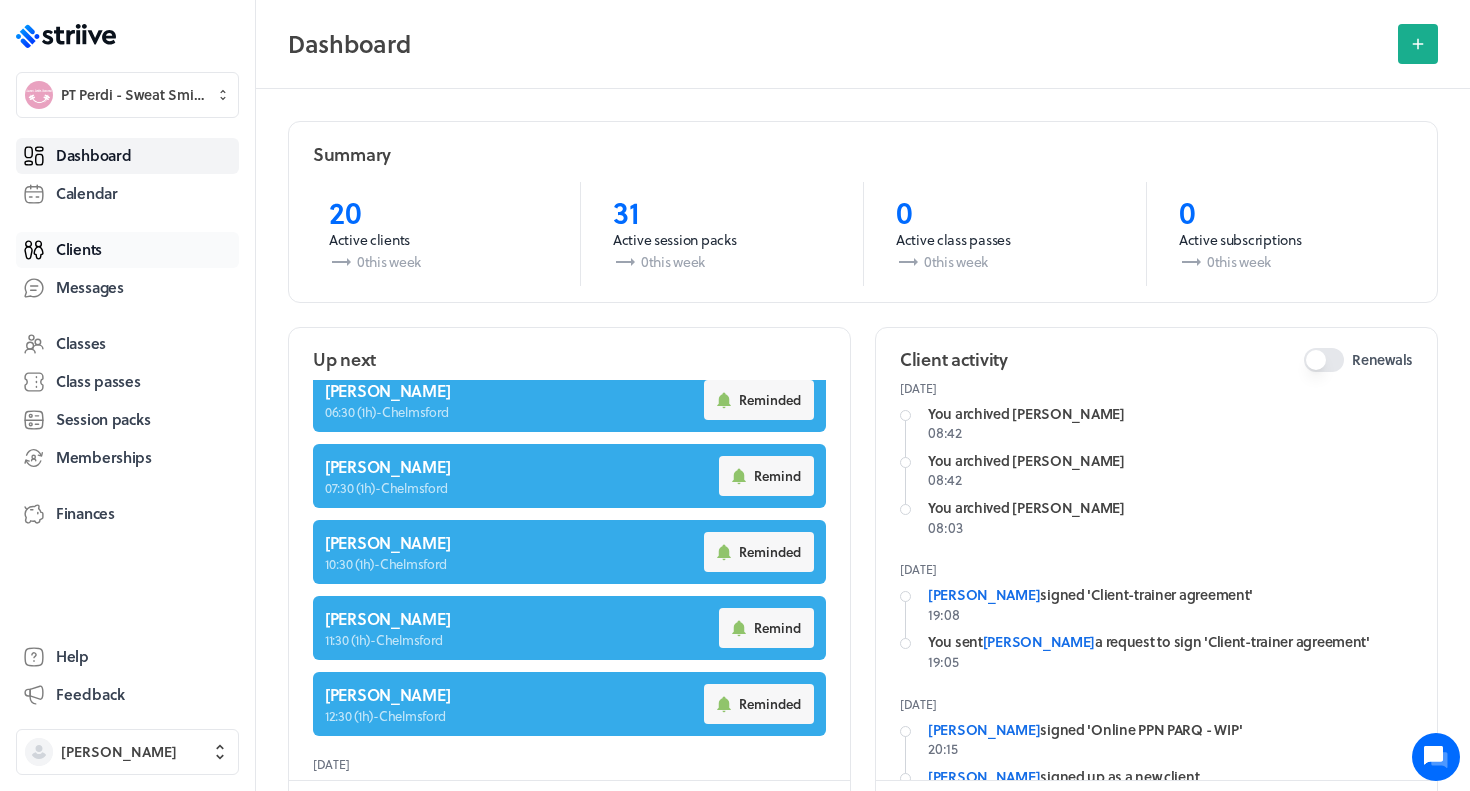 click on "Clients" at bounding box center (79, 249) 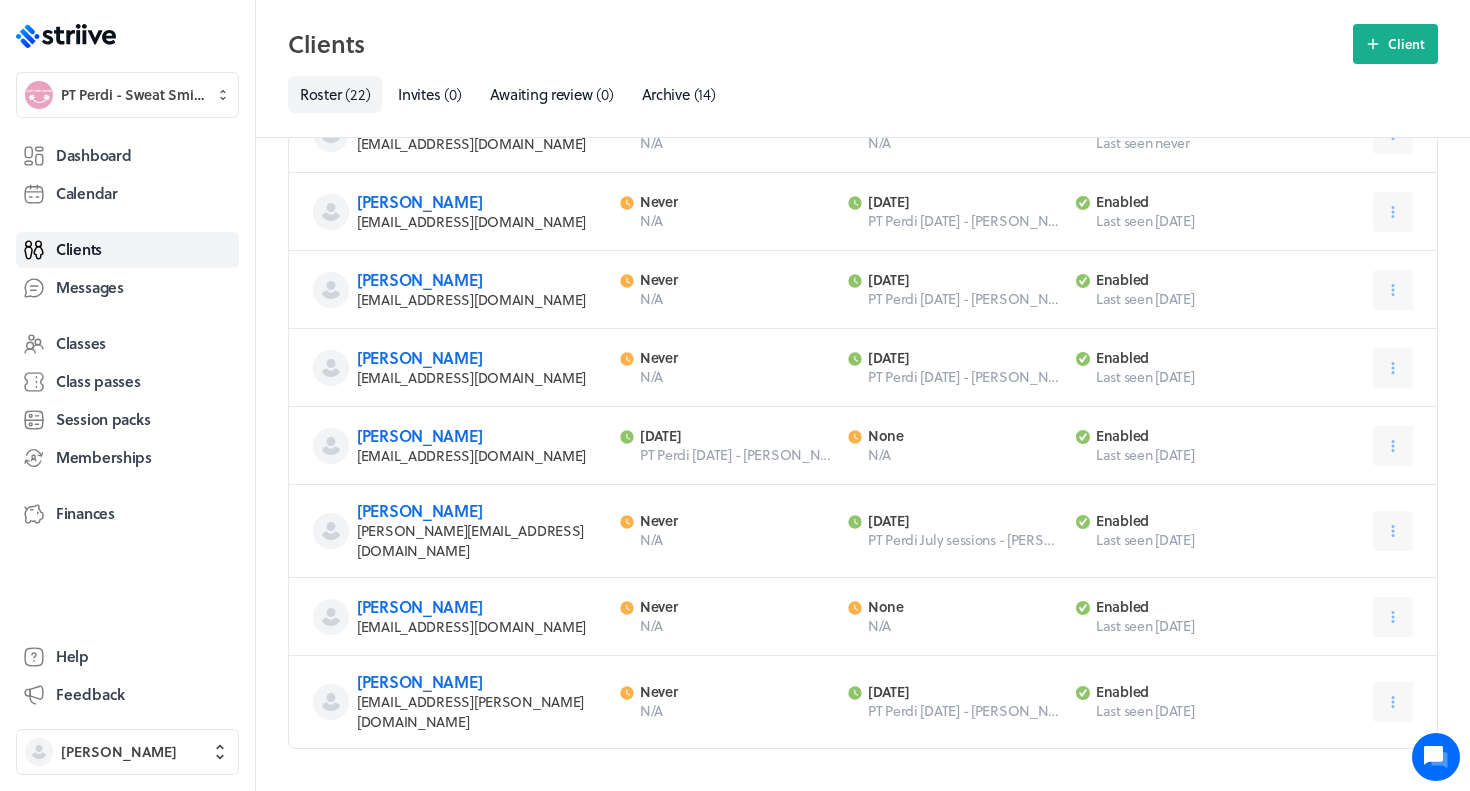 scroll, scrollTop: 1310, scrollLeft: 0, axis: vertical 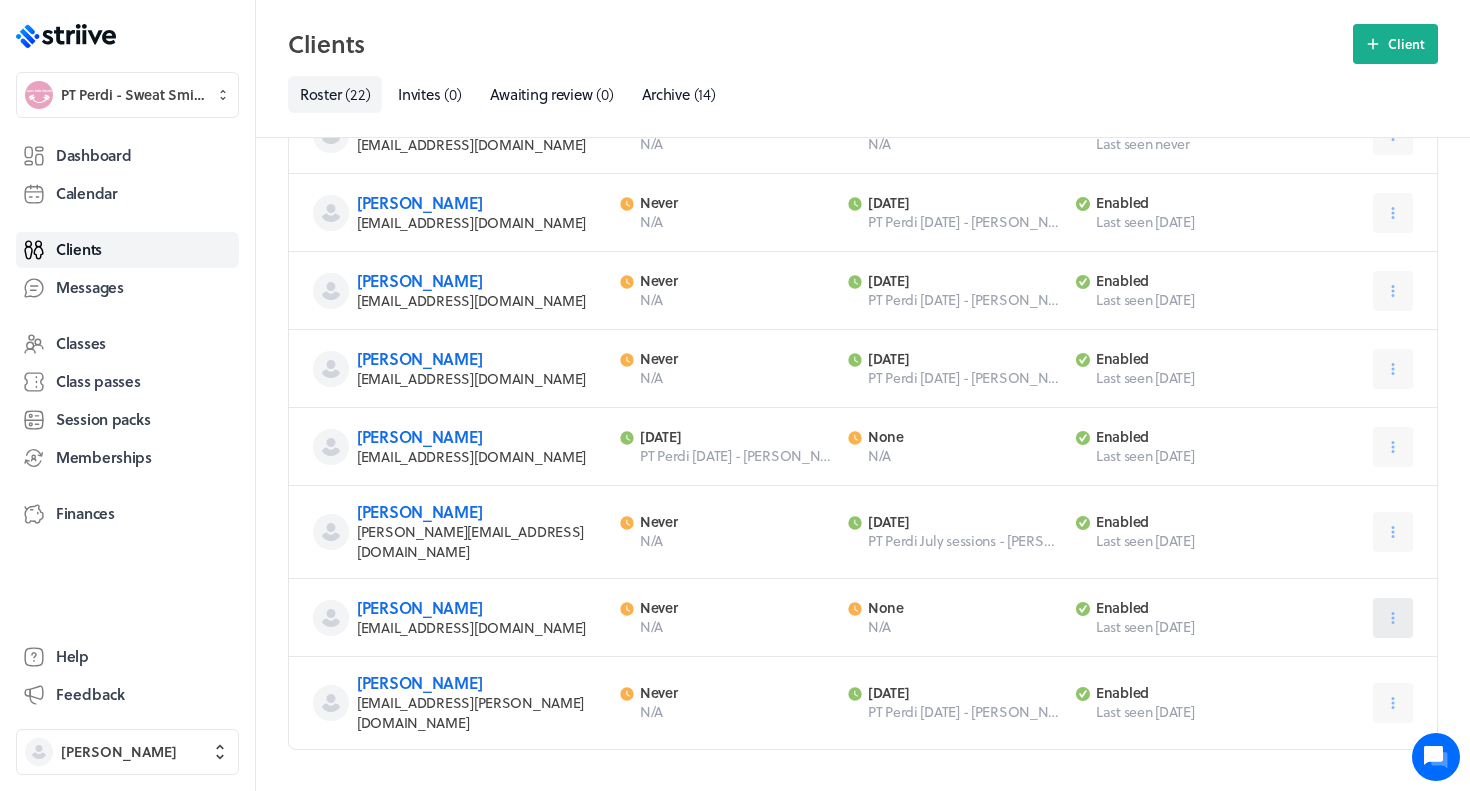 click 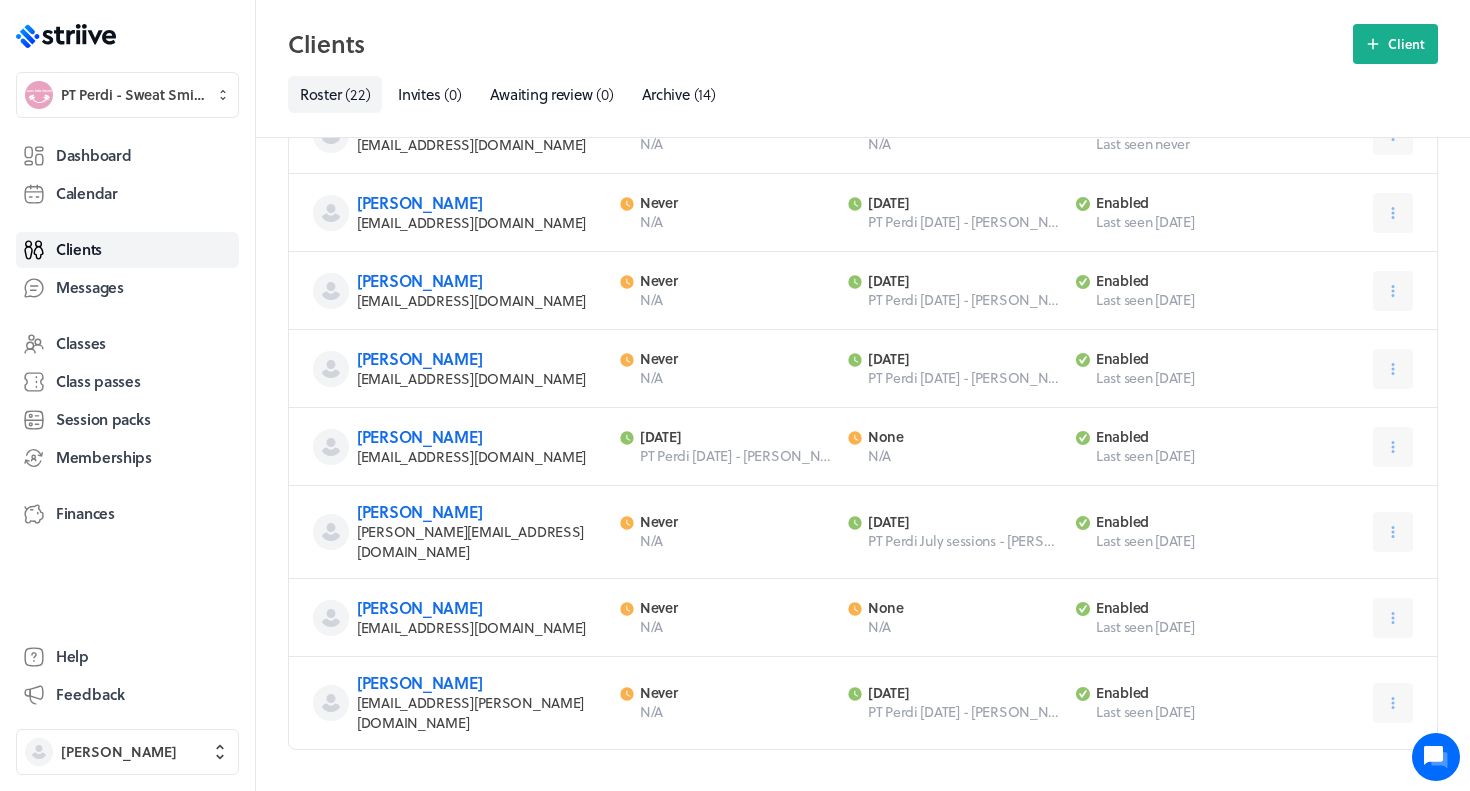 click on "Name Last seen Upcoming Client area / App [PERSON_NAME] [PERSON_NAME][EMAIL_ADDRESS][PERSON_NAME][DOMAIN_NAME] Last activity  Never N/A Next activity  [DATE] PT Perdi [DATE] - Alex R Client area   enabled Last seen [DATE] [PERSON_NAME] [EMAIL_ADDRESS][DOMAIN_NAME] Last activity  Never N/A Next activity  [DATE] PT Perdi [DATE] - Britney C Client area   enabled Last seen [DATE] [GEOGRAPHIC_DATA] [EMAIL_ADDRESS][DOMAIN_NAME] Last activity  Never N/A Next activity  [DATE] PT Perdi [DATE] - Ceri T Client area   enabled Last seen [DATE] [PERSON_NAME] [EMAIL_ADDRESS][DOMAIN_NAME] Last activity  Never N/A Next activity  None N/A Client area   enabled Last seen [DATE] [PERSON_NAME] [EMAIL_ADDRESS][DOMAIN_NAME] Last activity  Never N/A Next activity  [DATE] PT Perdi March sessions - [PERSON_NAME] H Client area   enabled Last seen [DATE] [PERSON_NAME] [EMAIL_ADDRESS][DOMAIN_NAME] Last activity  Never N/A Next activity  [DATE] PT Perdi [DATE] - [PERSON_NAME] W Client area   enabled Never" at bounding box center [863, -161] 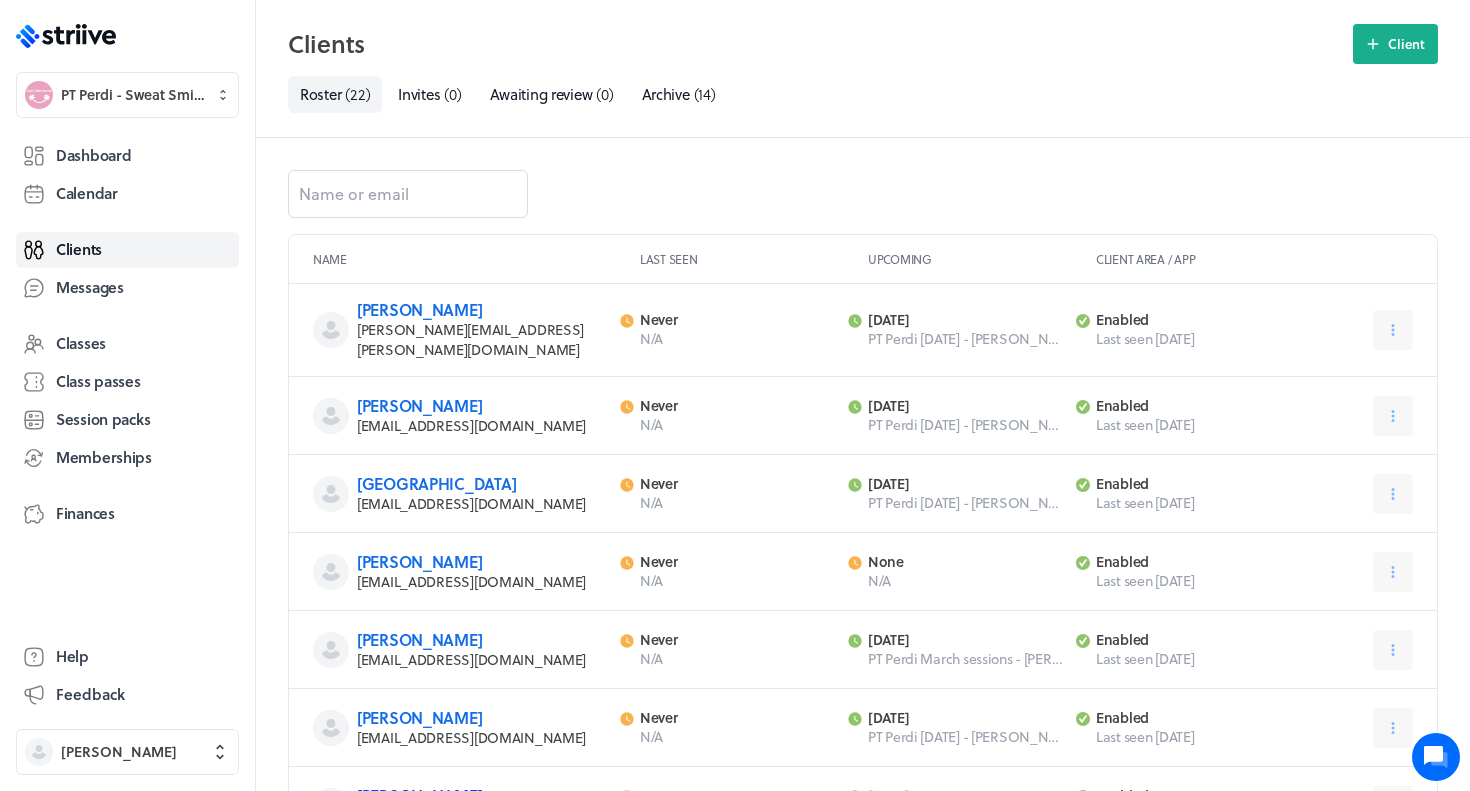 scroll, scrollTop: 0, scrollLeft: 0, axis: both 